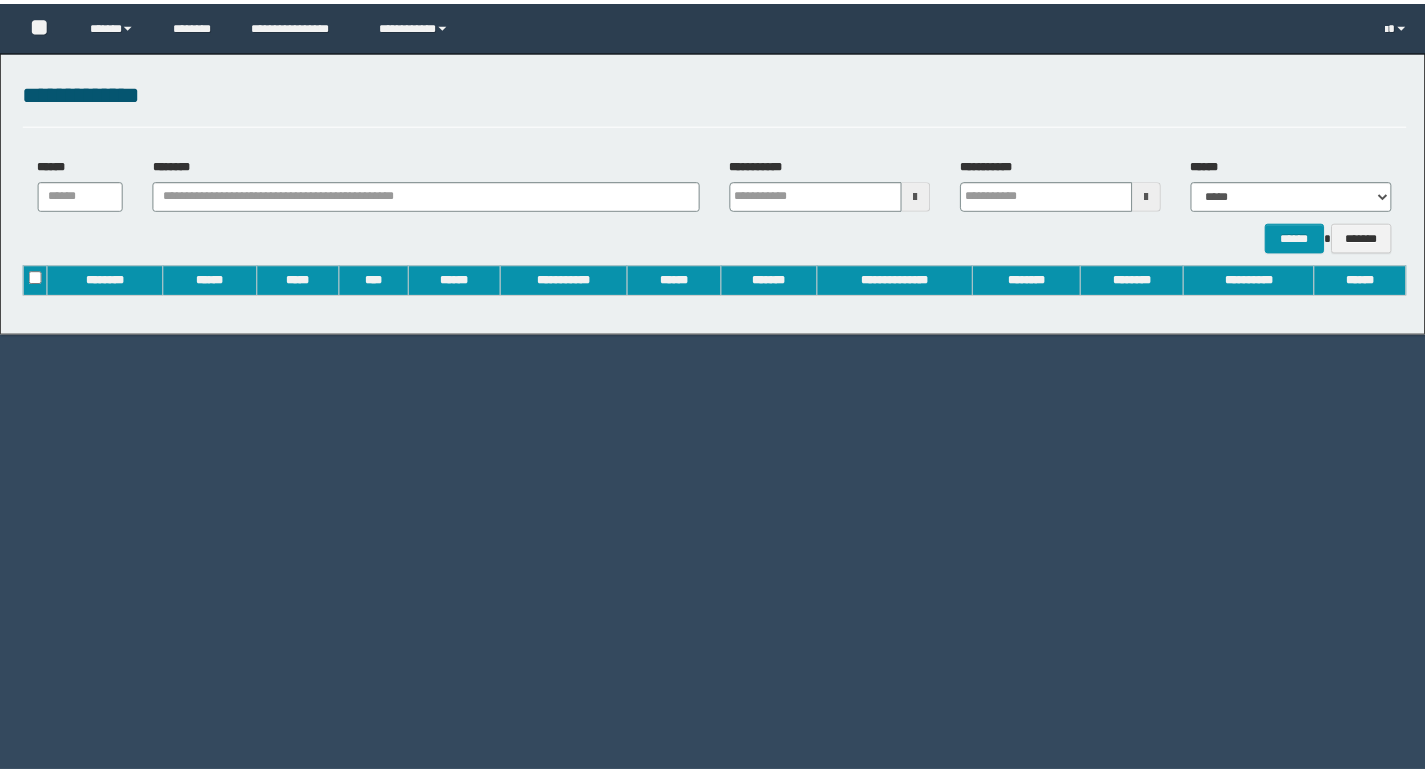 scroll, scrollTop: 0, scrollLeft: 0, axis: both 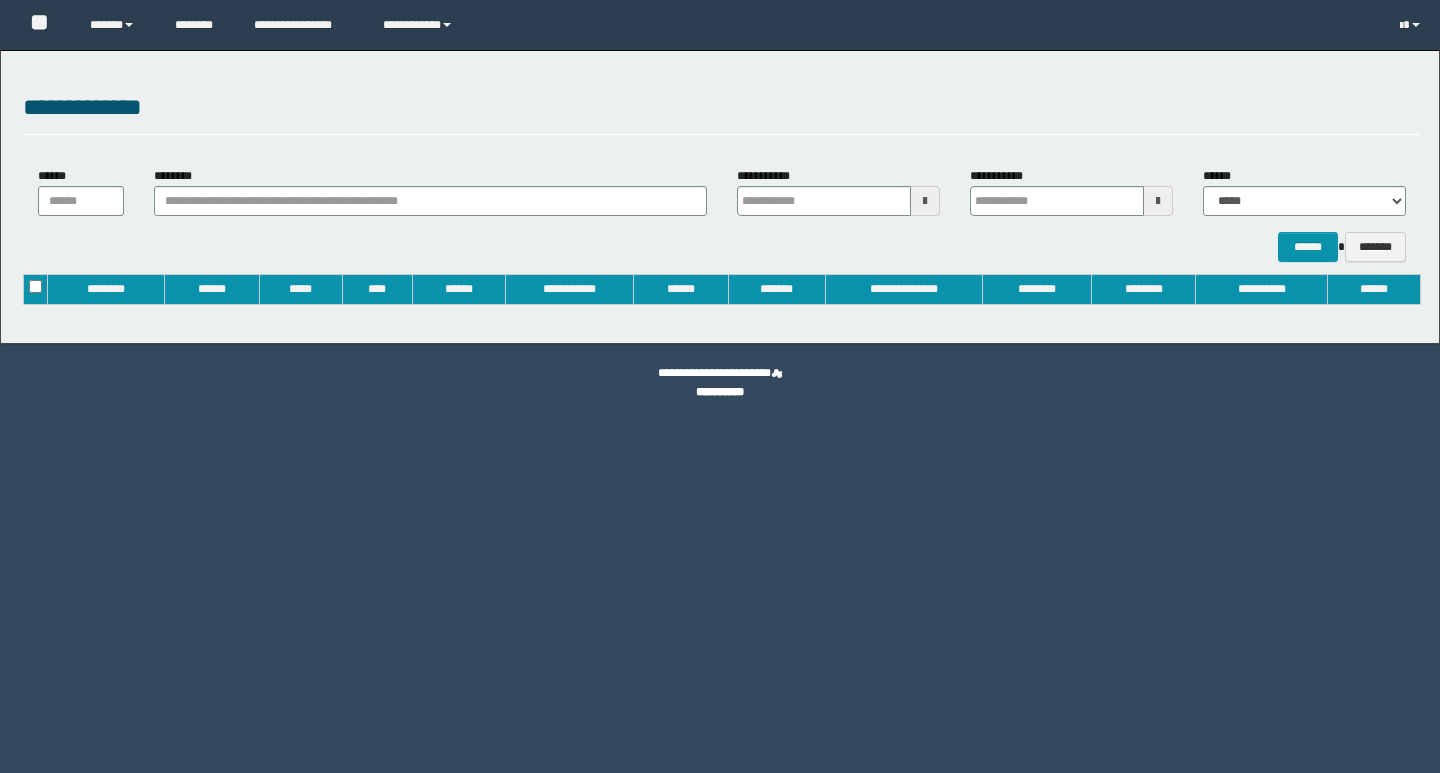 type on "**********" 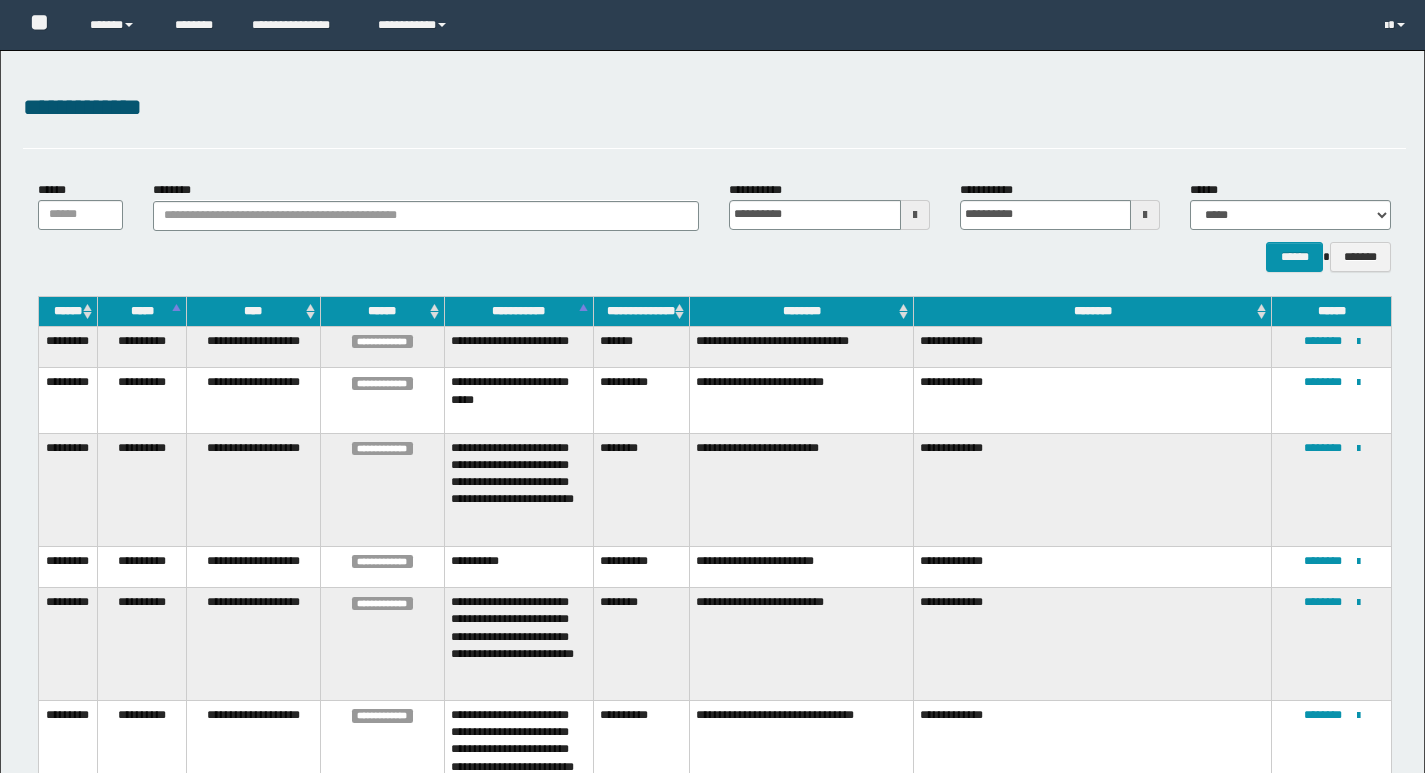 scroll, scrollTop: 0, scrollLeft: 0, axis: both 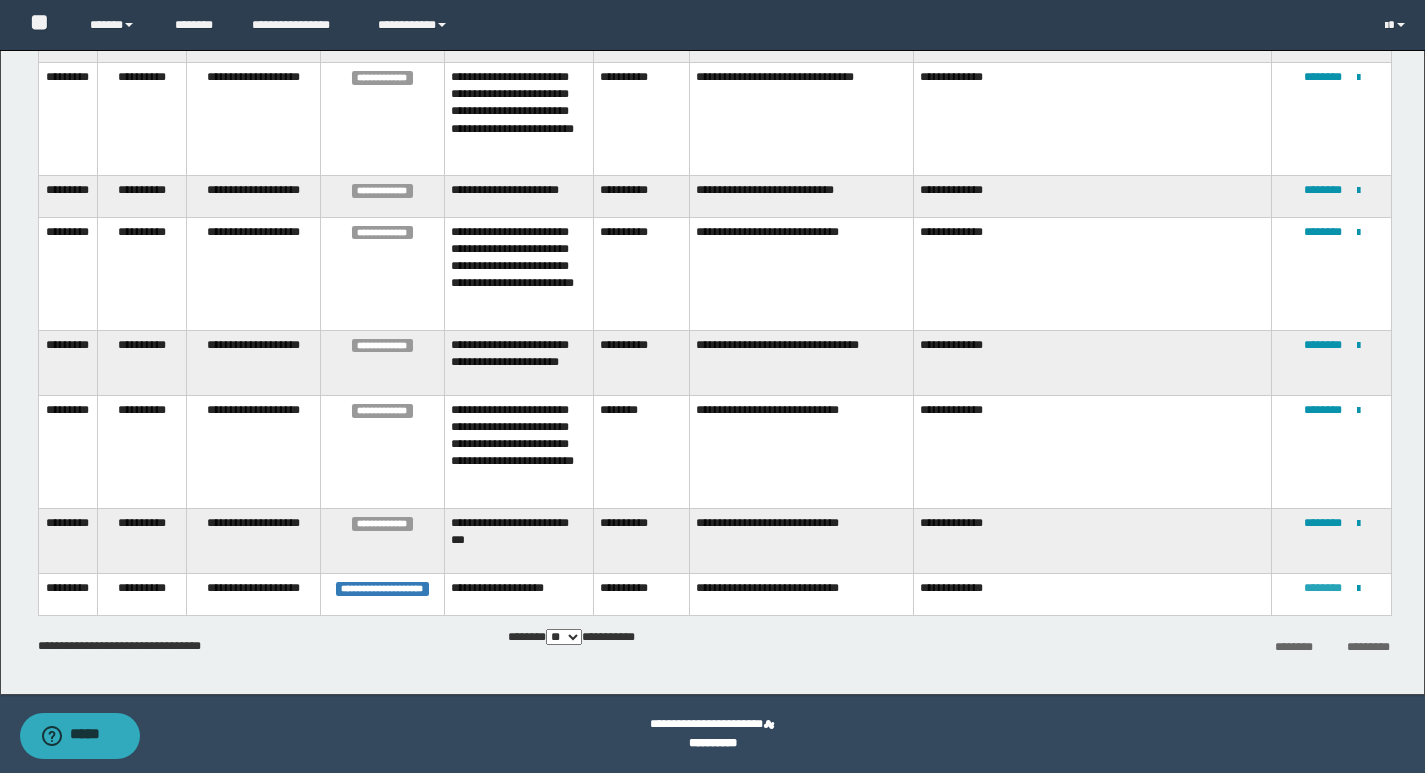 click on "********" at bounding box center [1323, 588] 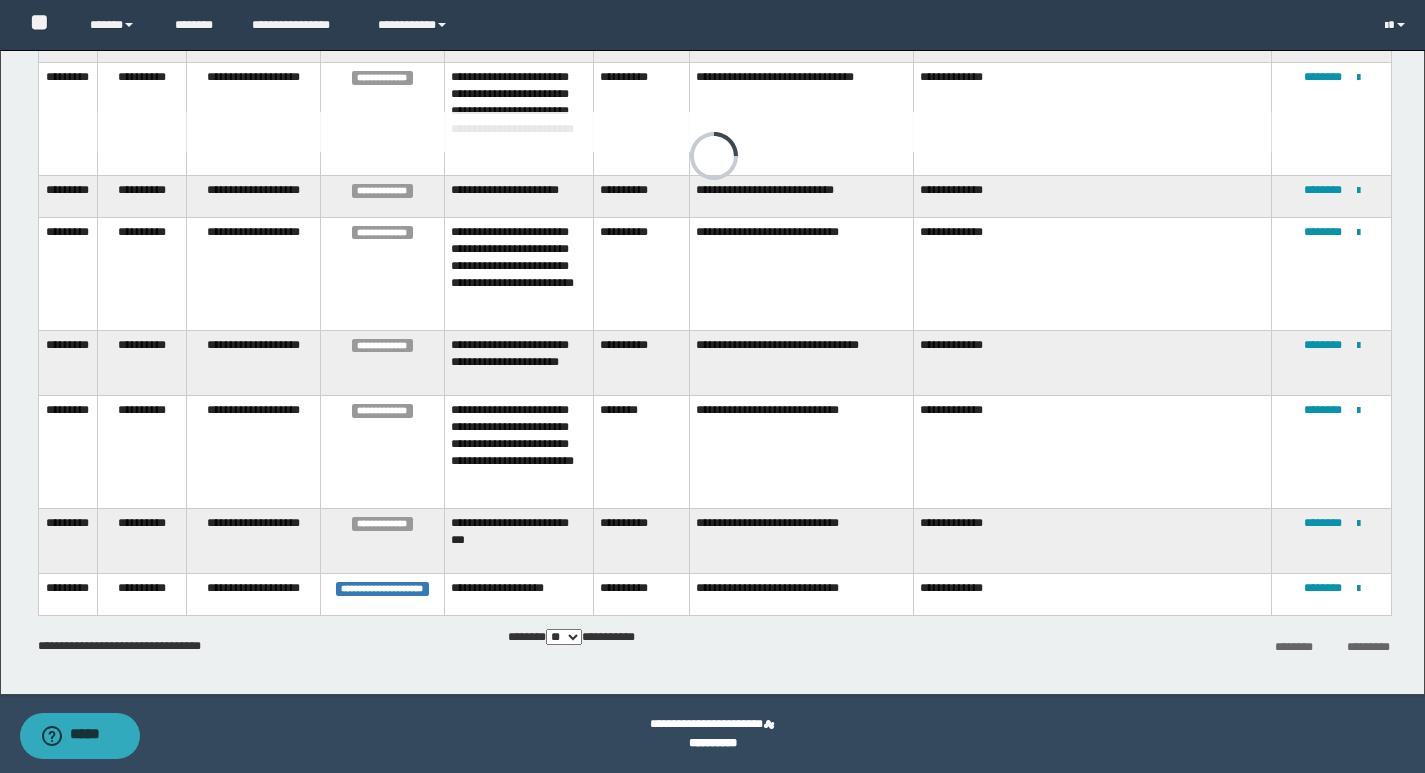 scroll, scrollTop: 0, scrollLeft: 0, axis: both 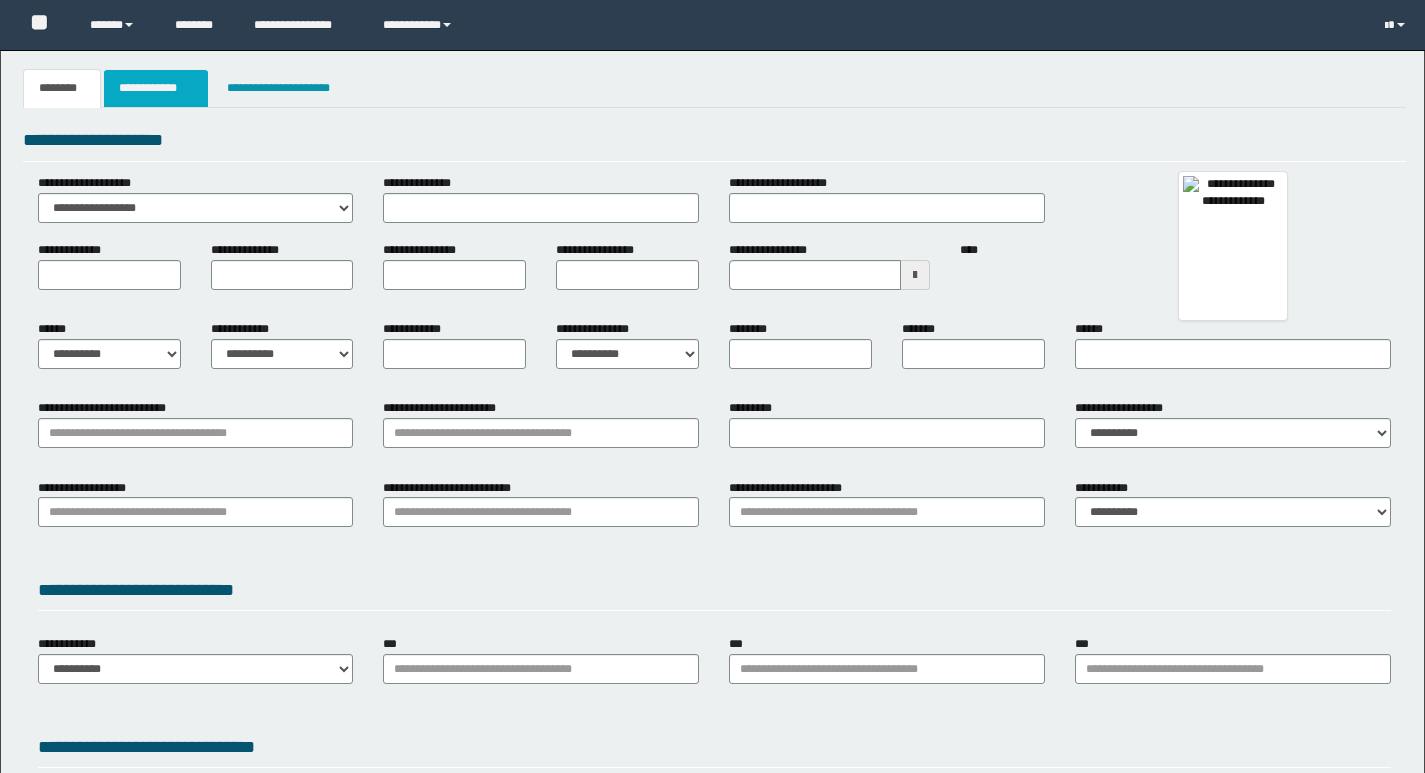 type 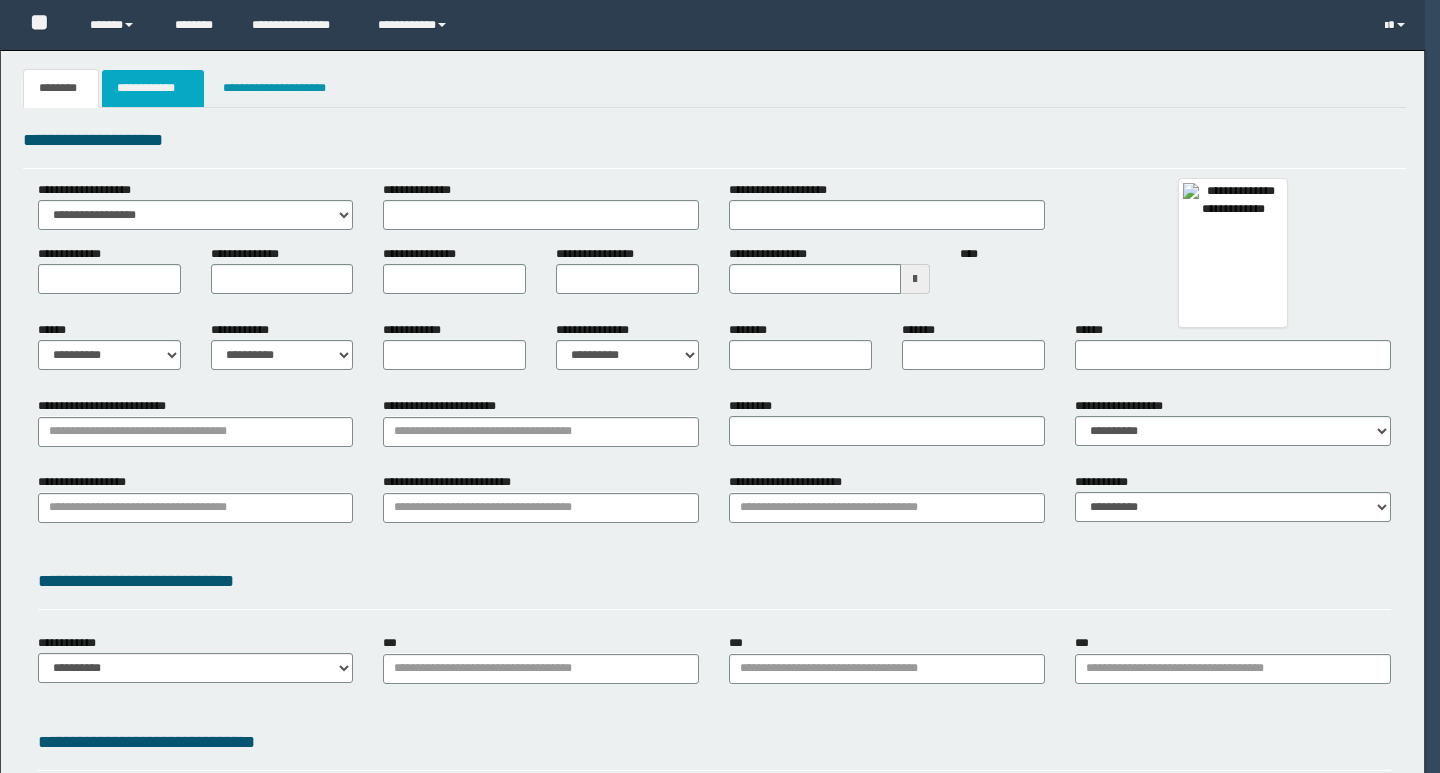 click on "**********" at bounding box center (714, 88) 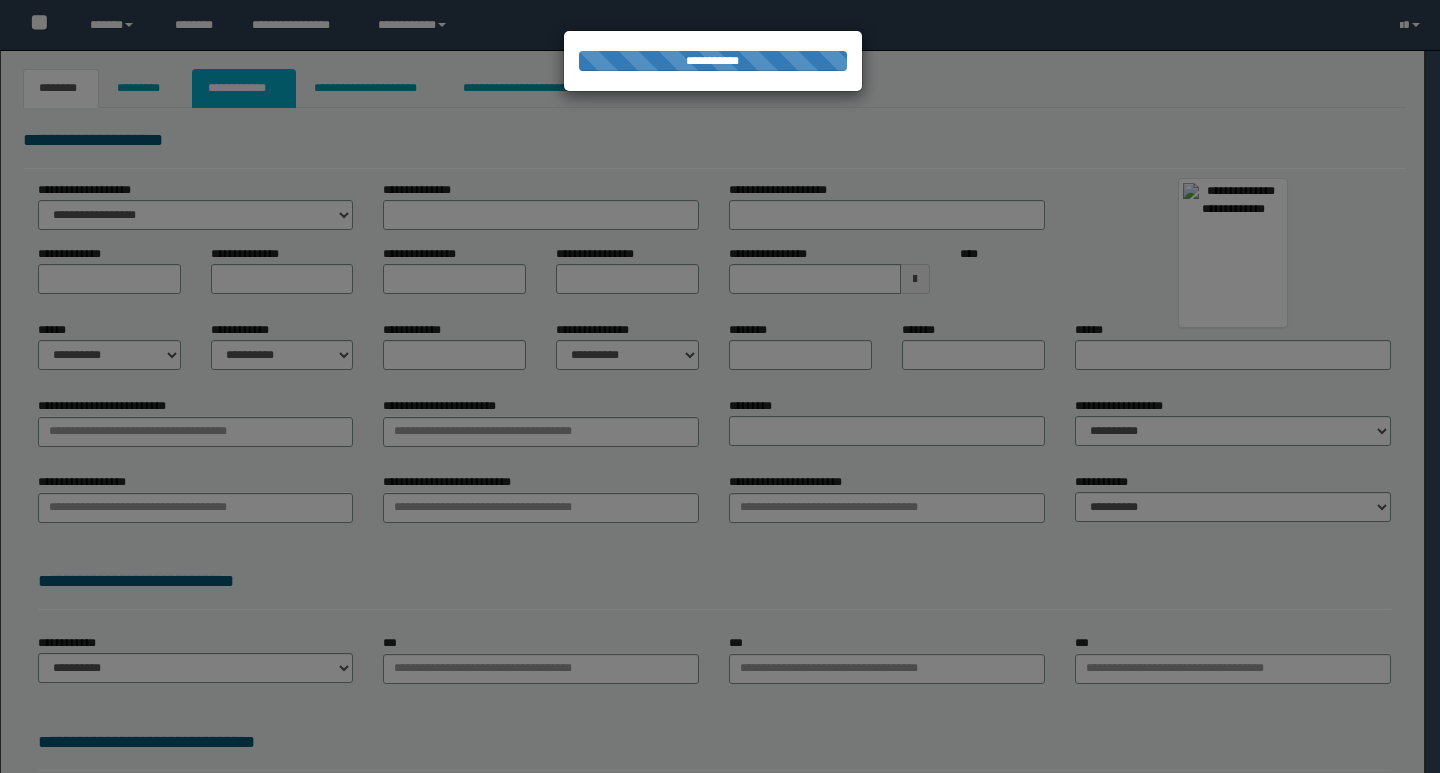 type on "**********" 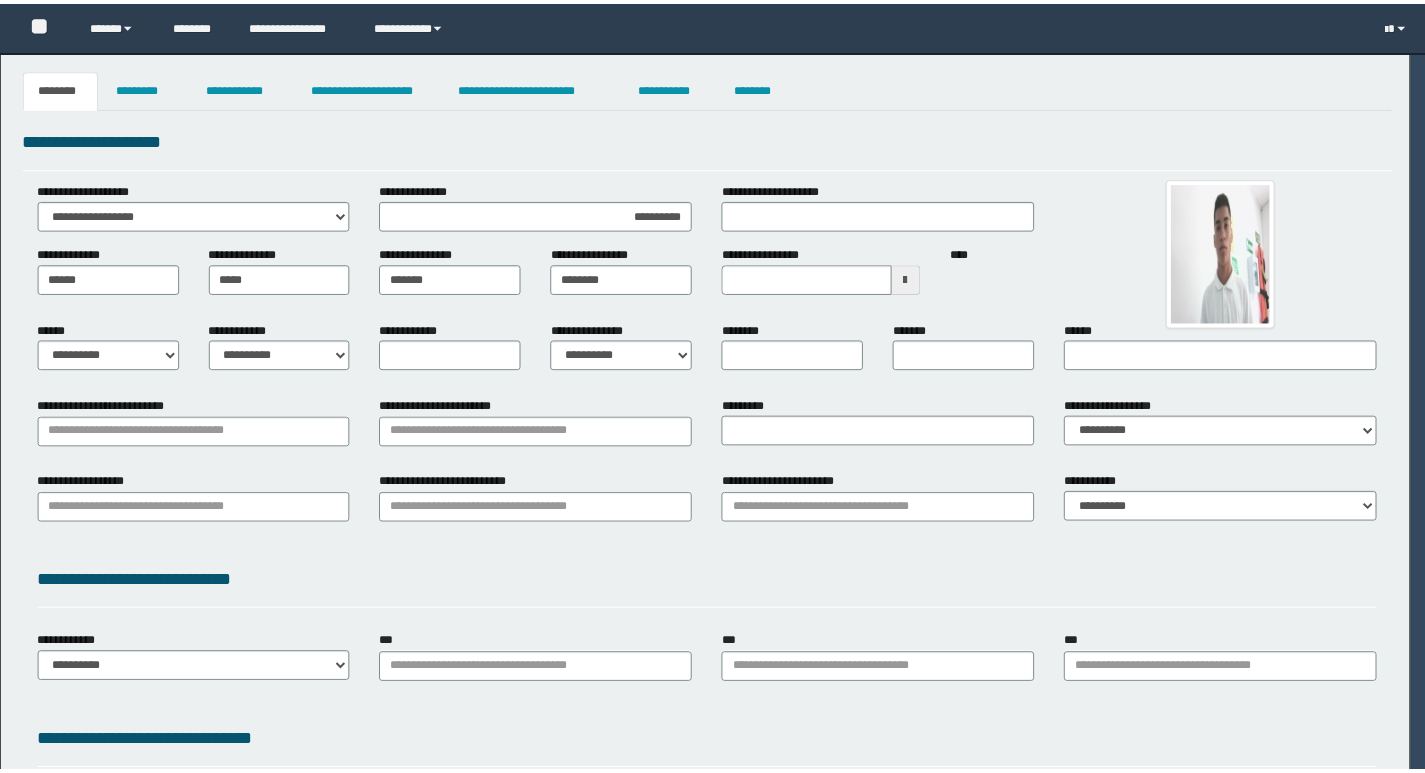 scroll, scrollTop: 0, scrollLeft: 0, axis: both 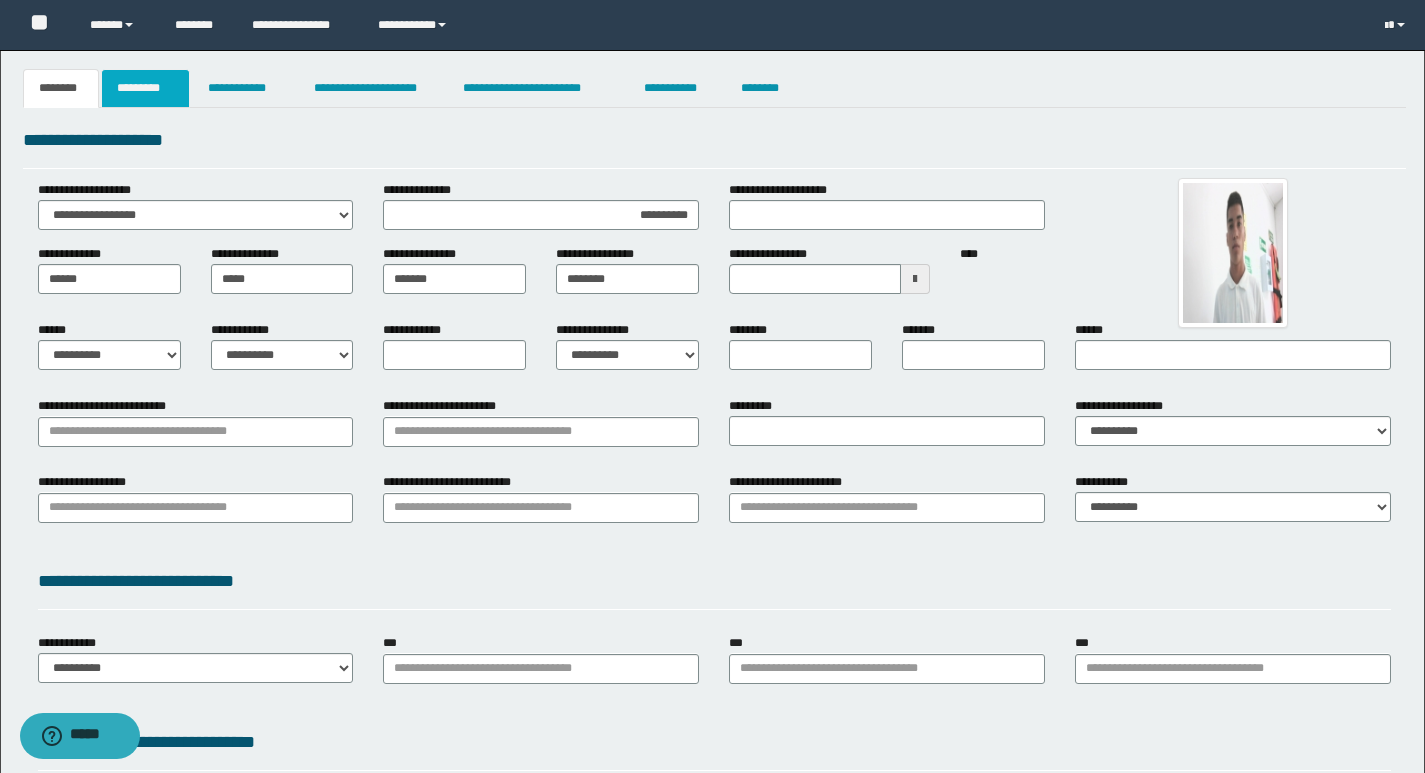 click on "*********" at bounding box center (145, 88) 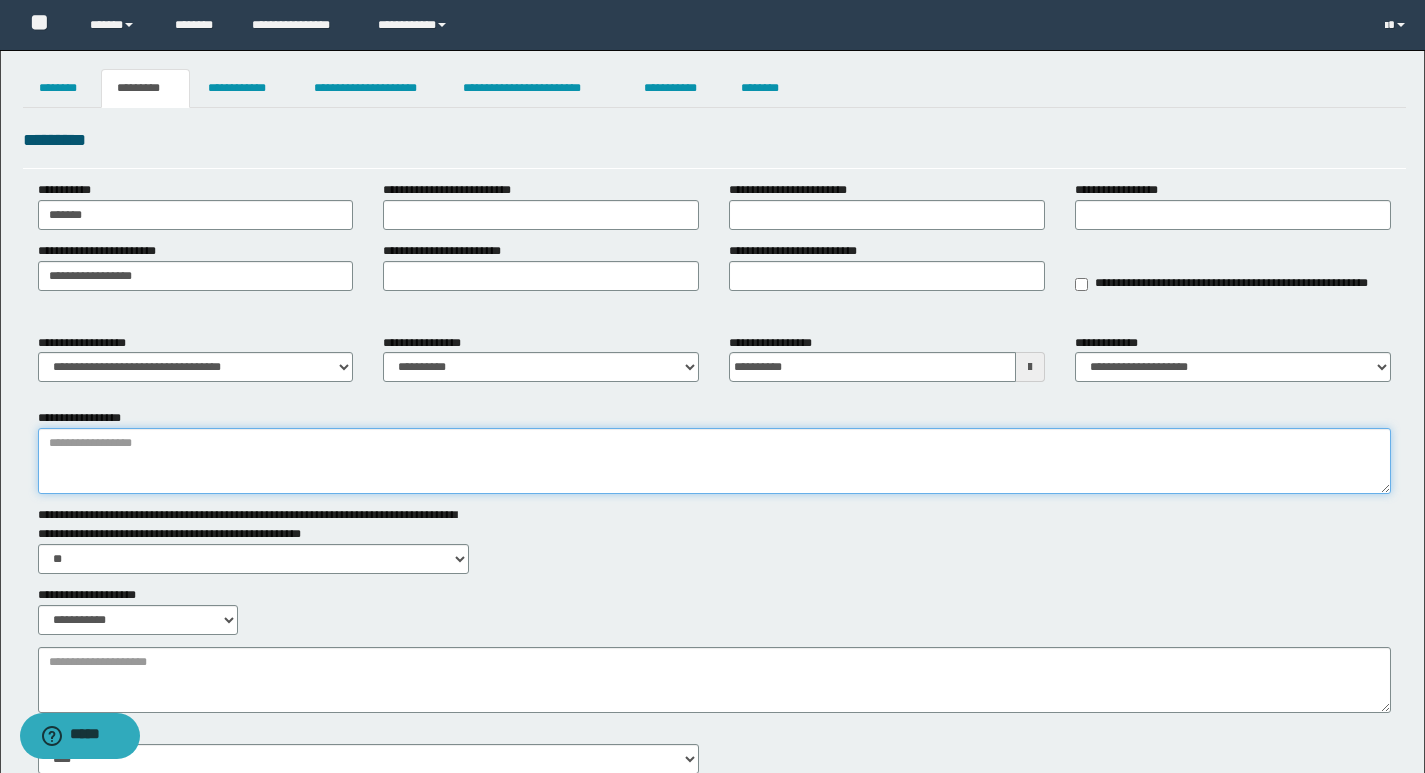 click on "**********" at bounding box center (714, 461) 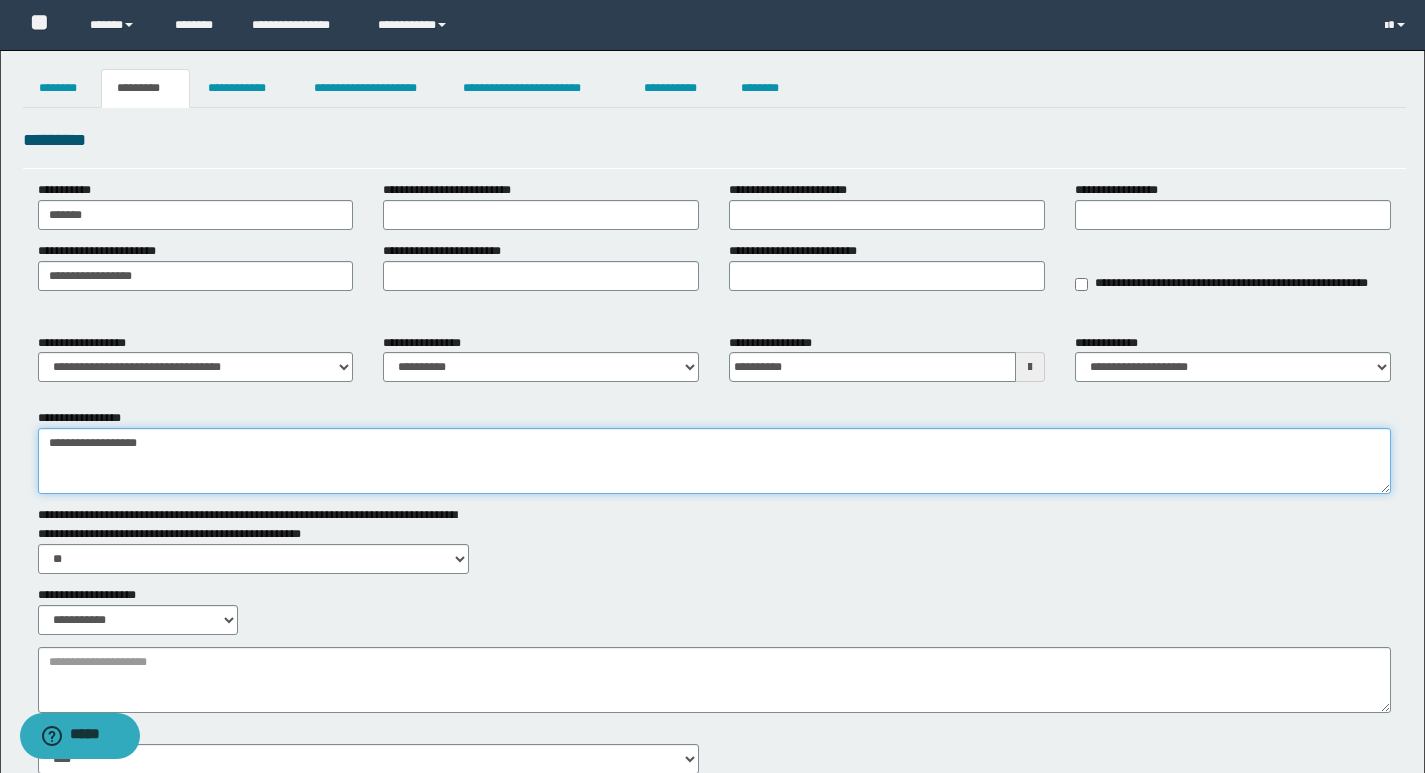 type on "**********" 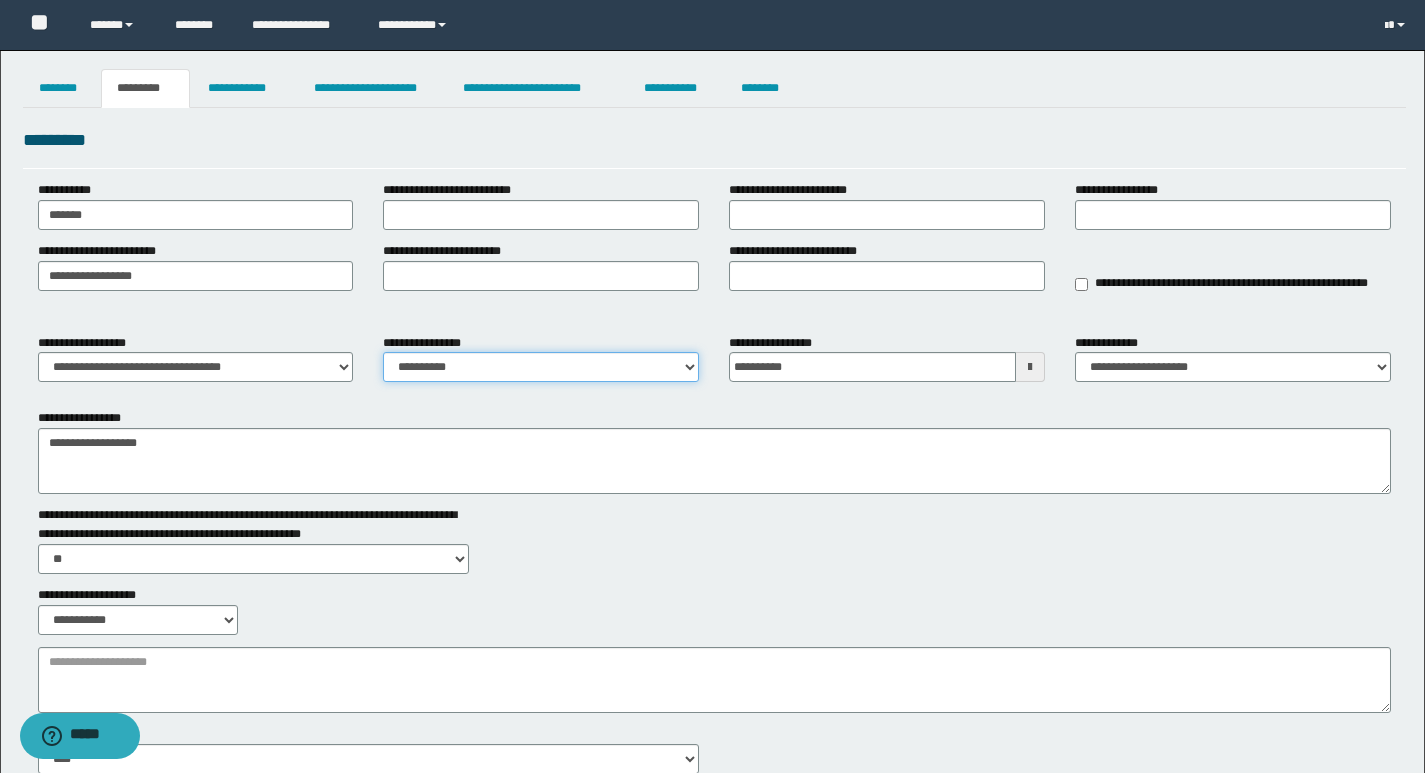 drag, startPoint x: 395, startPoint y: 370, endPoint x: 406, endPoint y: 380, distance: 14.866069 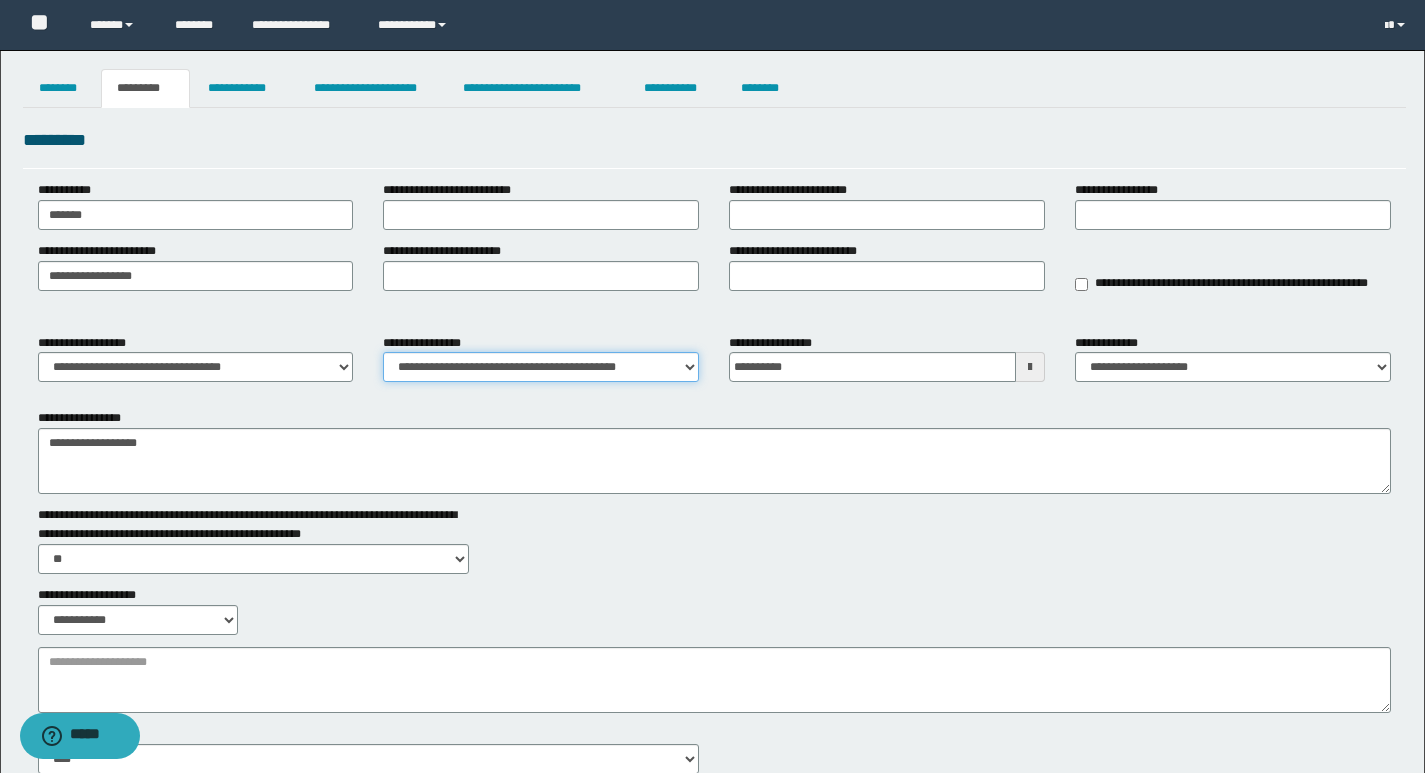 click on "**********" at bounding box center [541, 367] 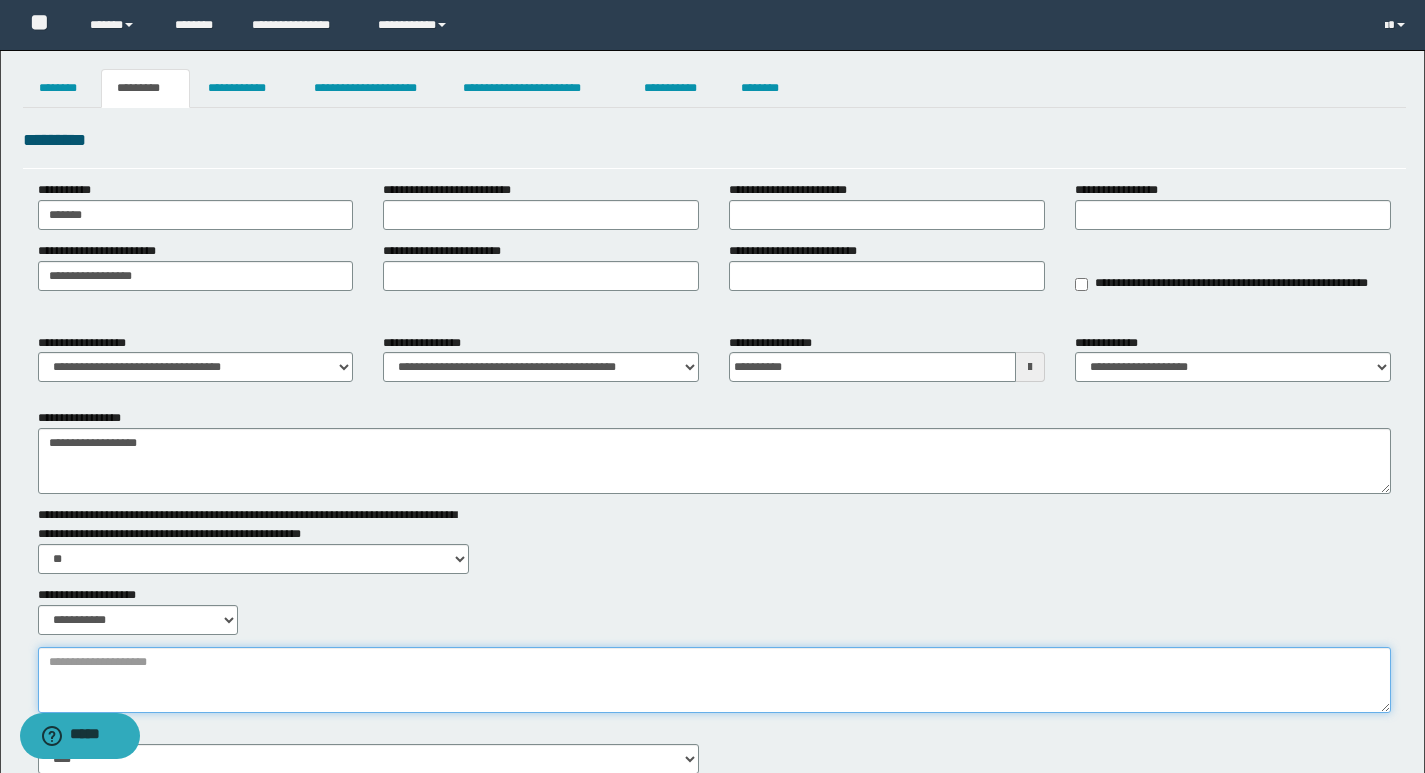 click on "**********" at bounding box center (714, 680) 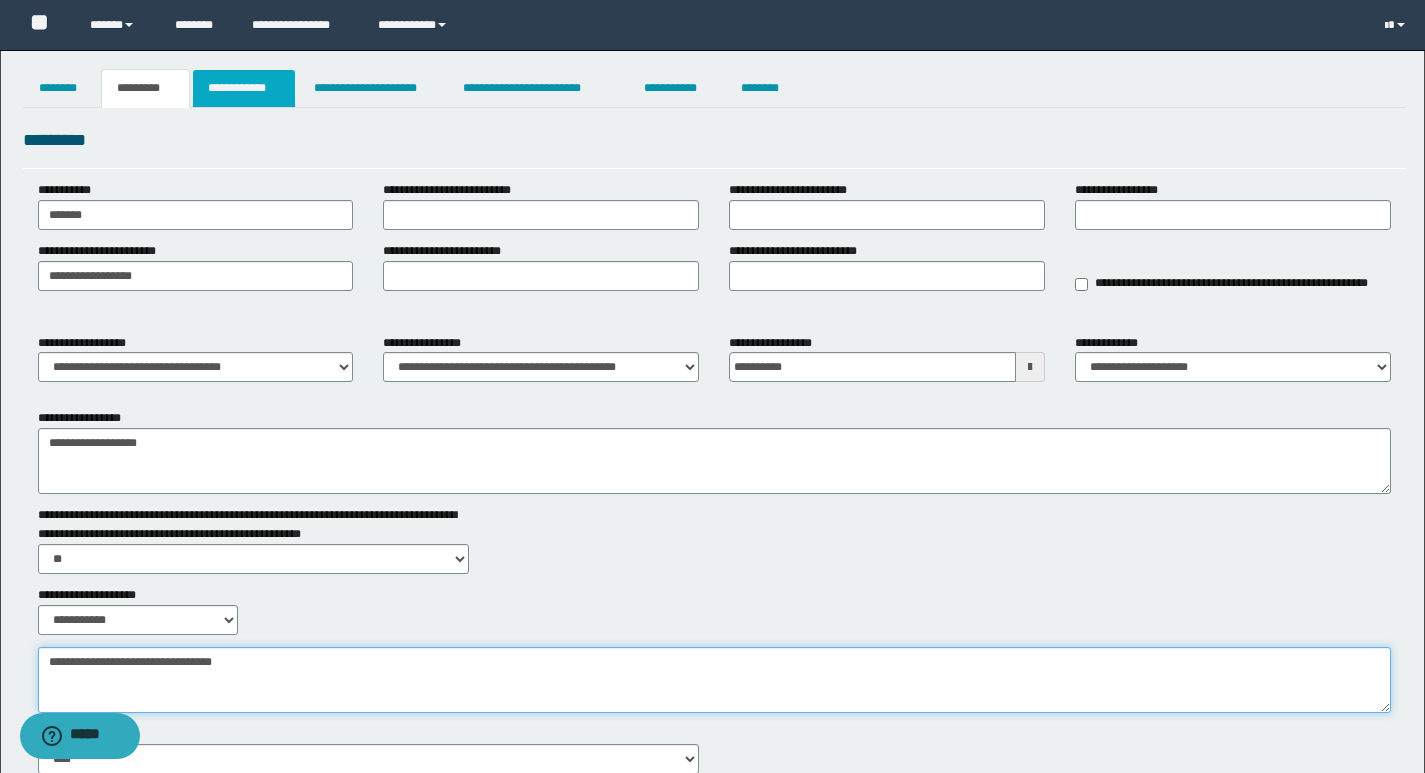 type on "**********" 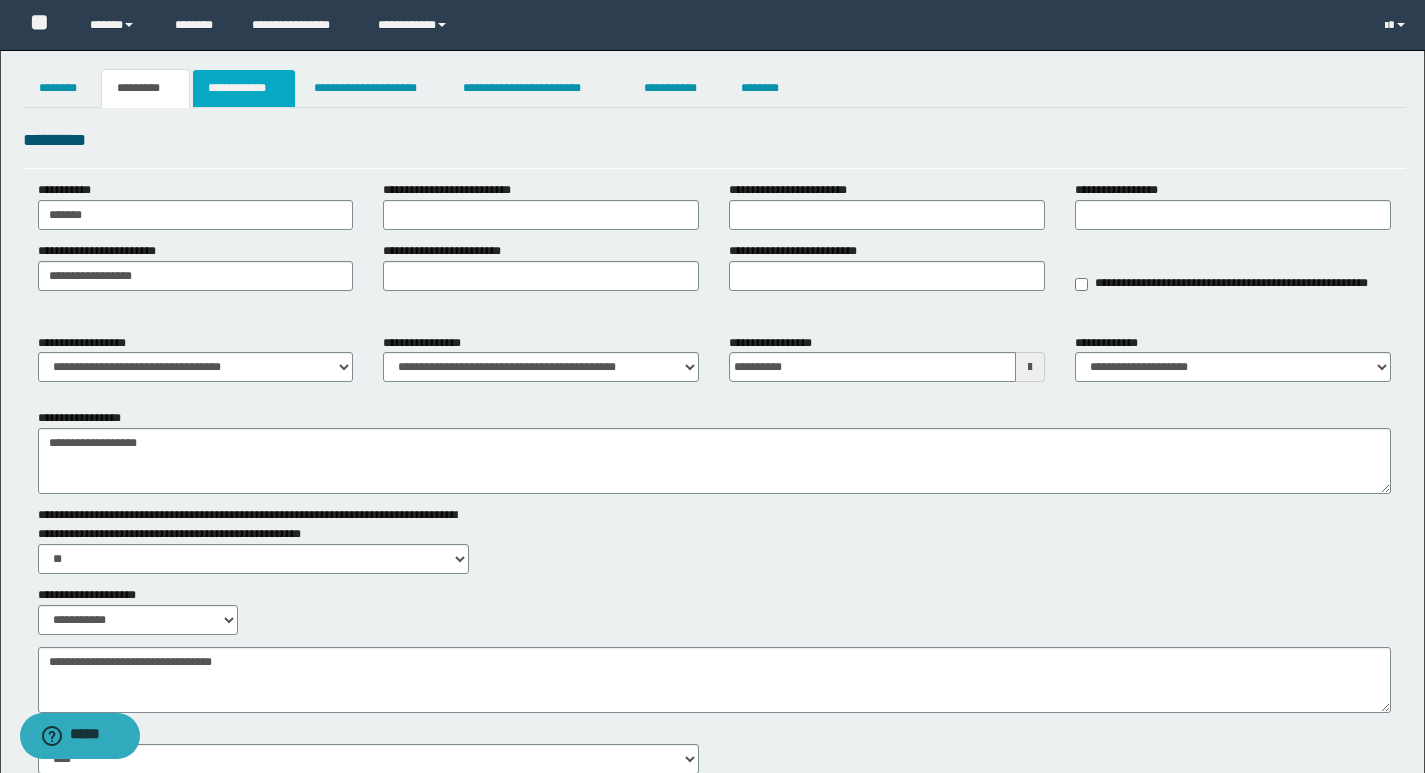 click on "**********" at bounding box center (244, 88) 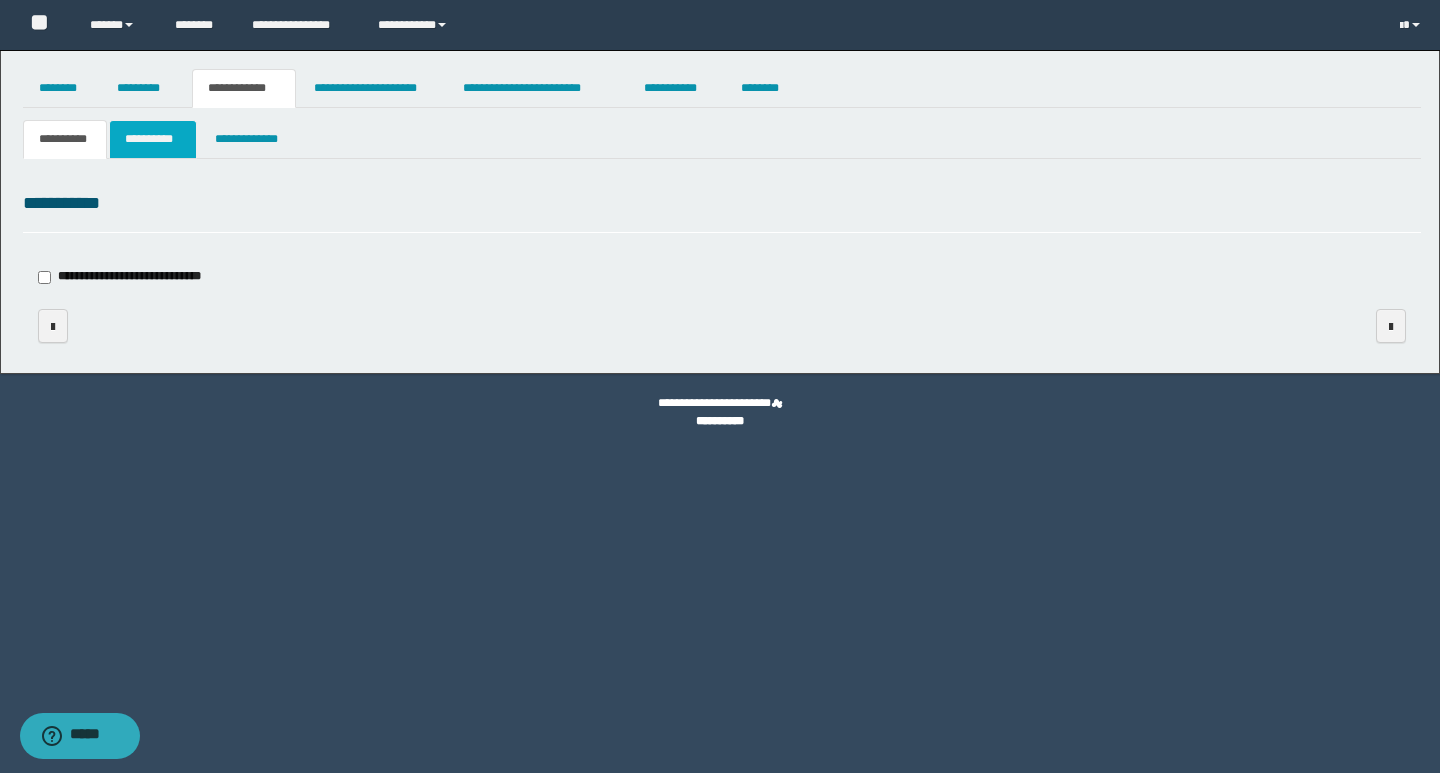 click on "**********" at bounding box center [153, 139] 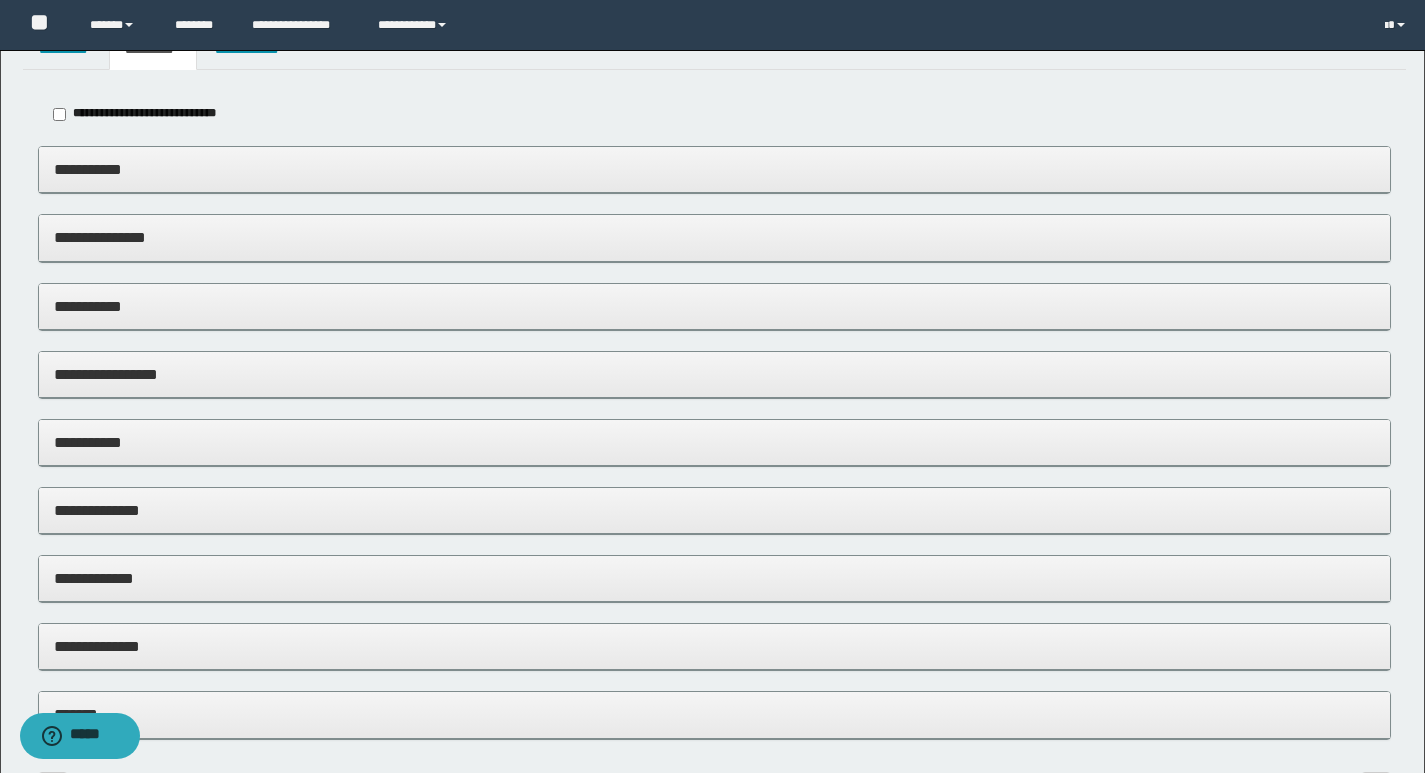 scroll, scrollTop: 230, scrollLeft: 0, axis: vertical 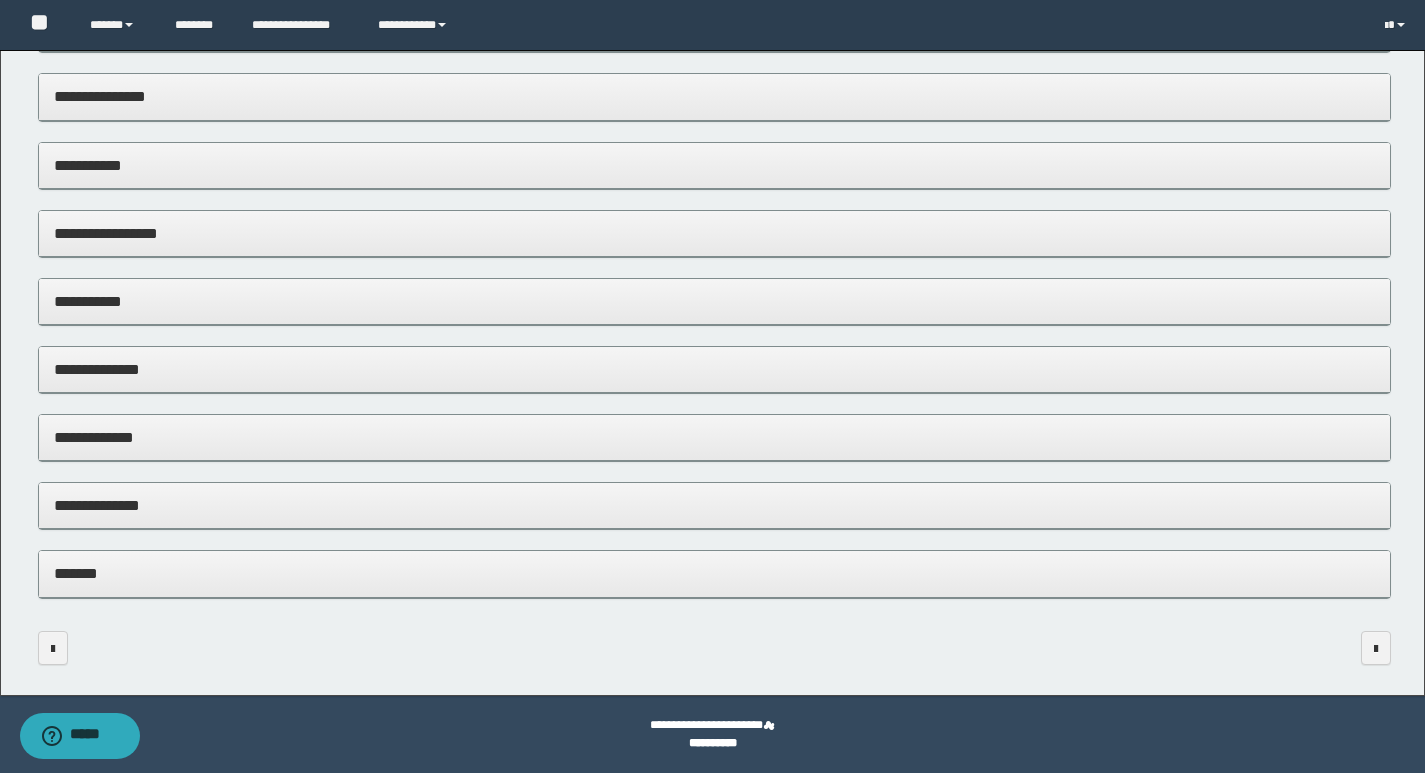 click on "**********" at bounding box center [714, 505] 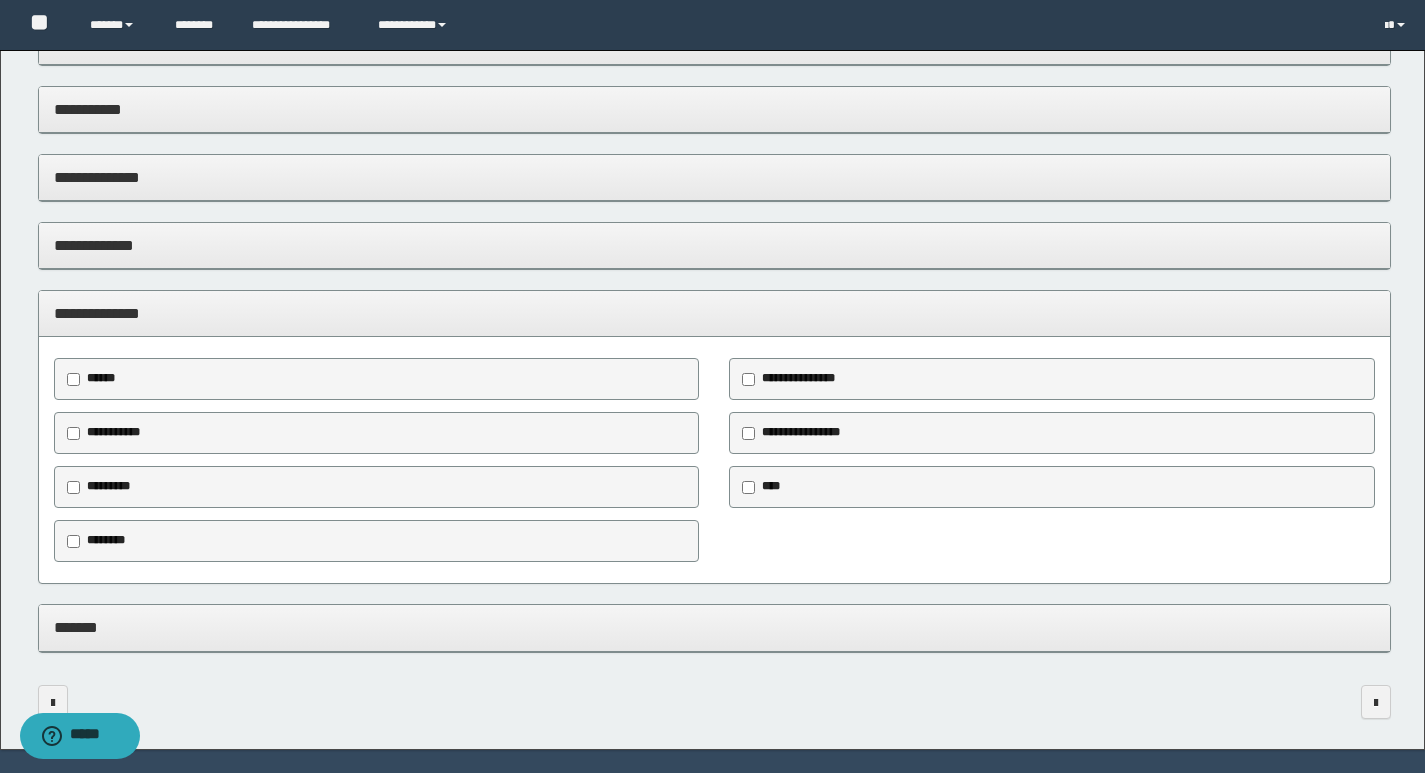 scroll, scrollTop: 430, scrollLeft: 0, axis: vertical 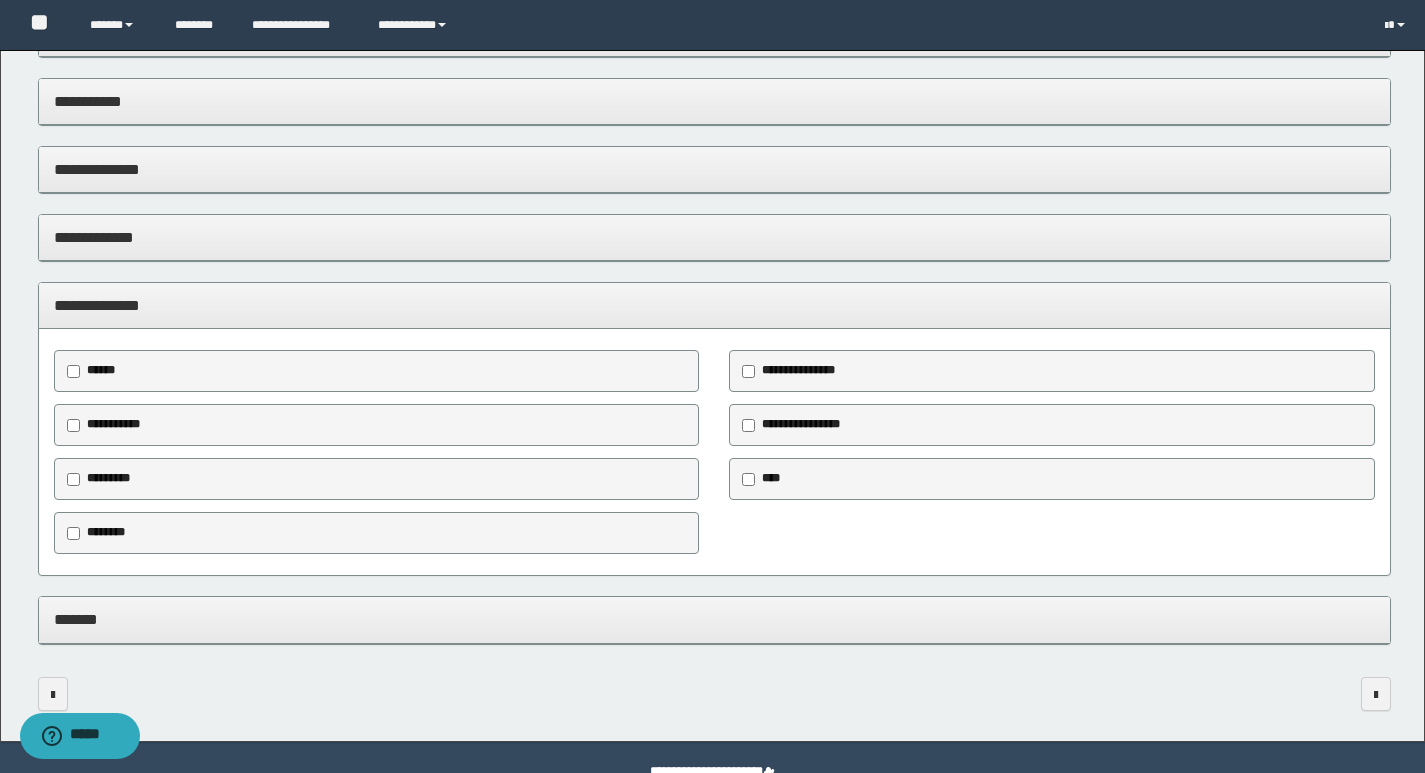 click on "********" at bounding box center (106, 532) 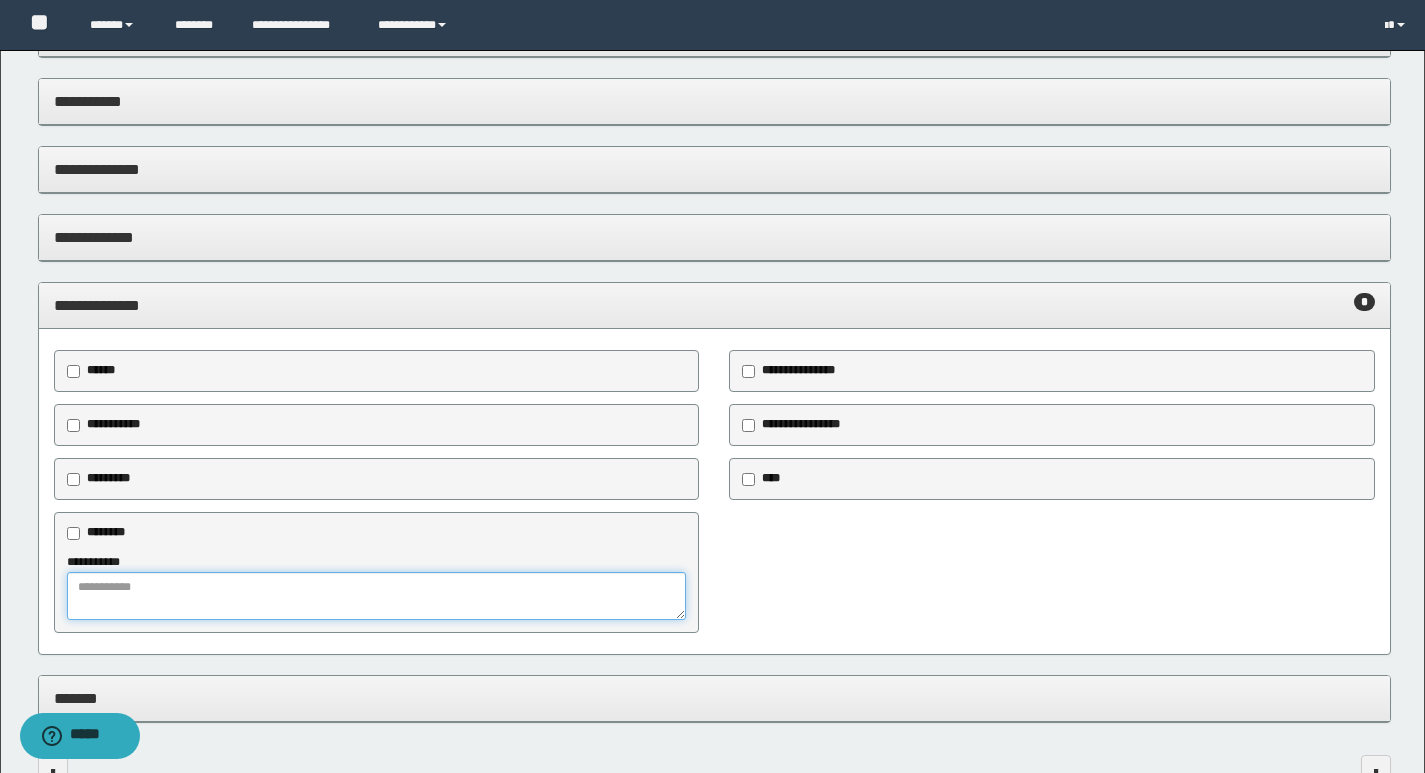 click at bounding box center (377, 596) 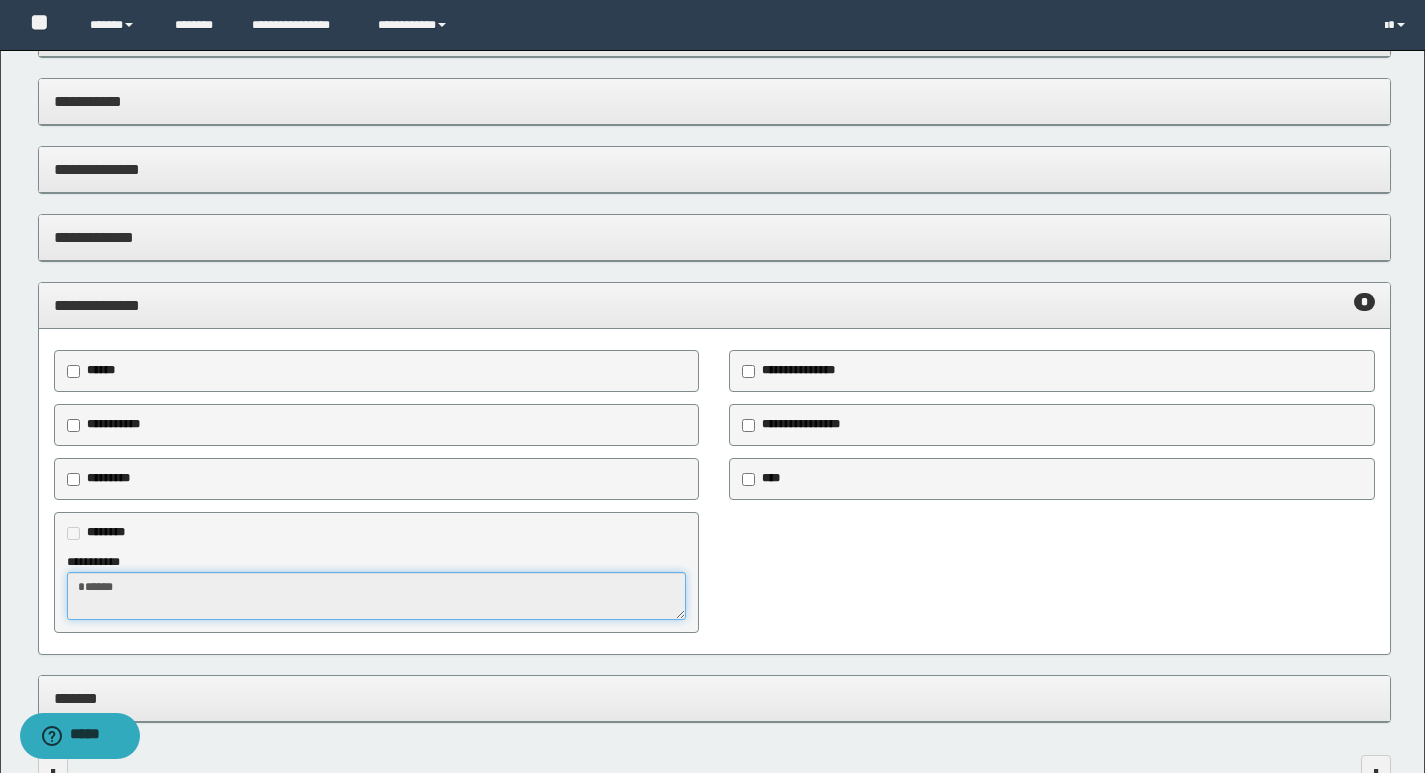 click on "*****" at bounding box center (377, 596) 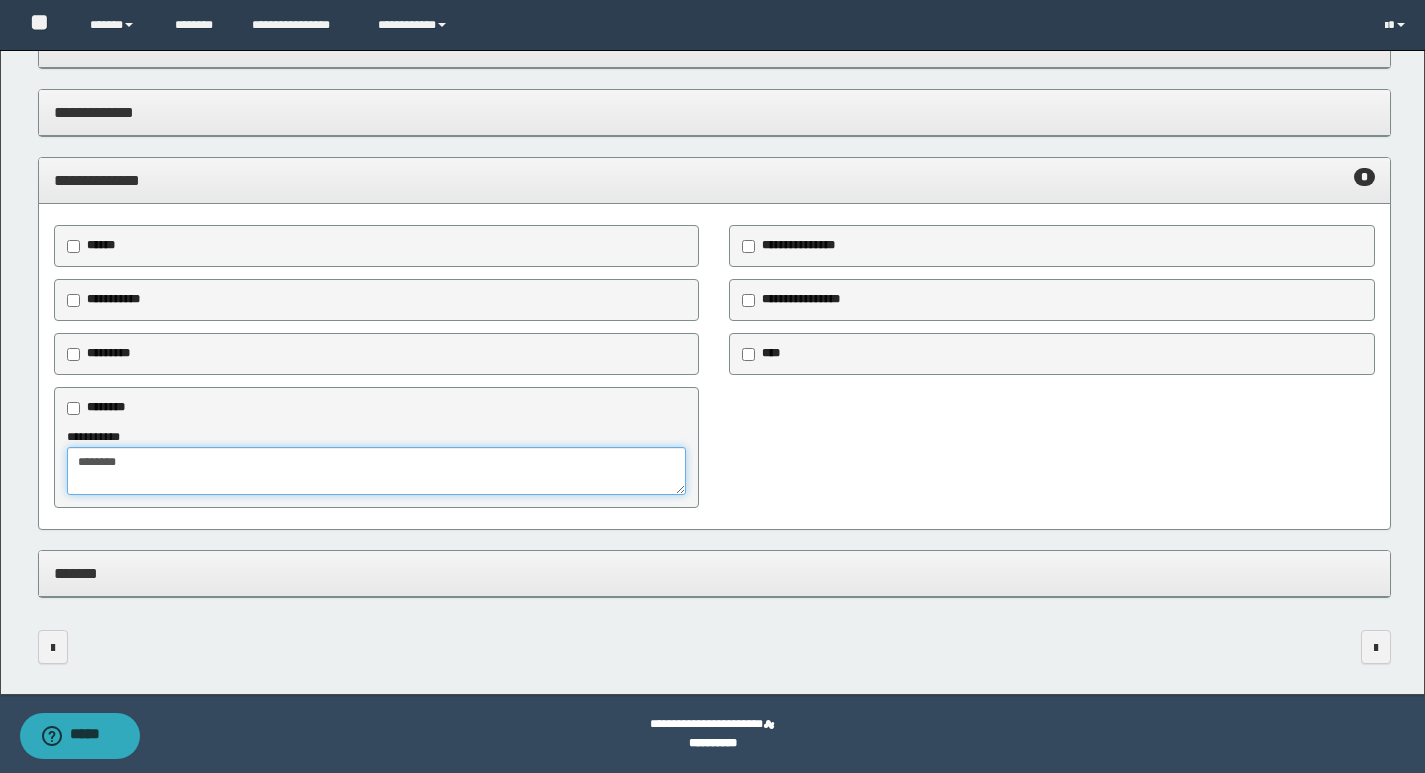 type on "*******" 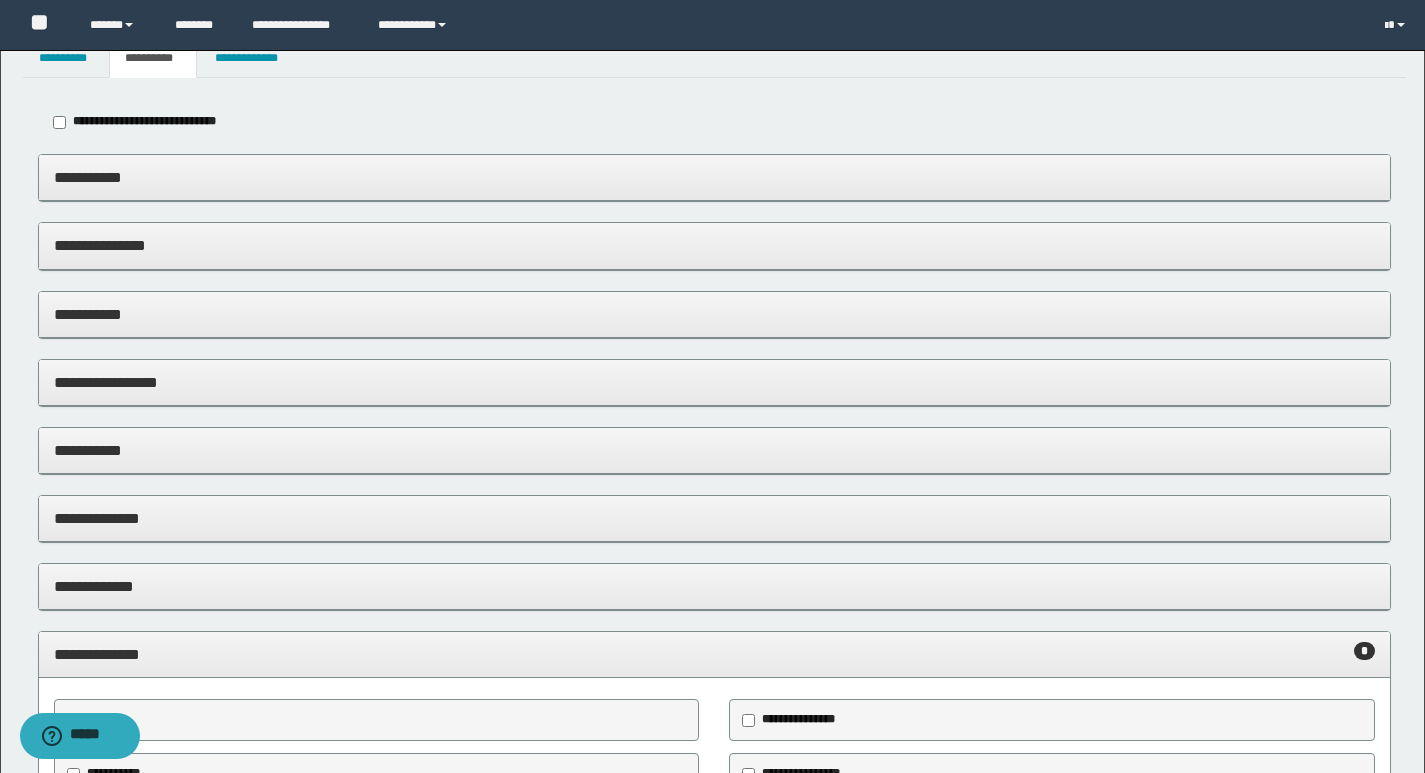 scroll, scrollTop: 0, scrollLeft: 0, axis: both 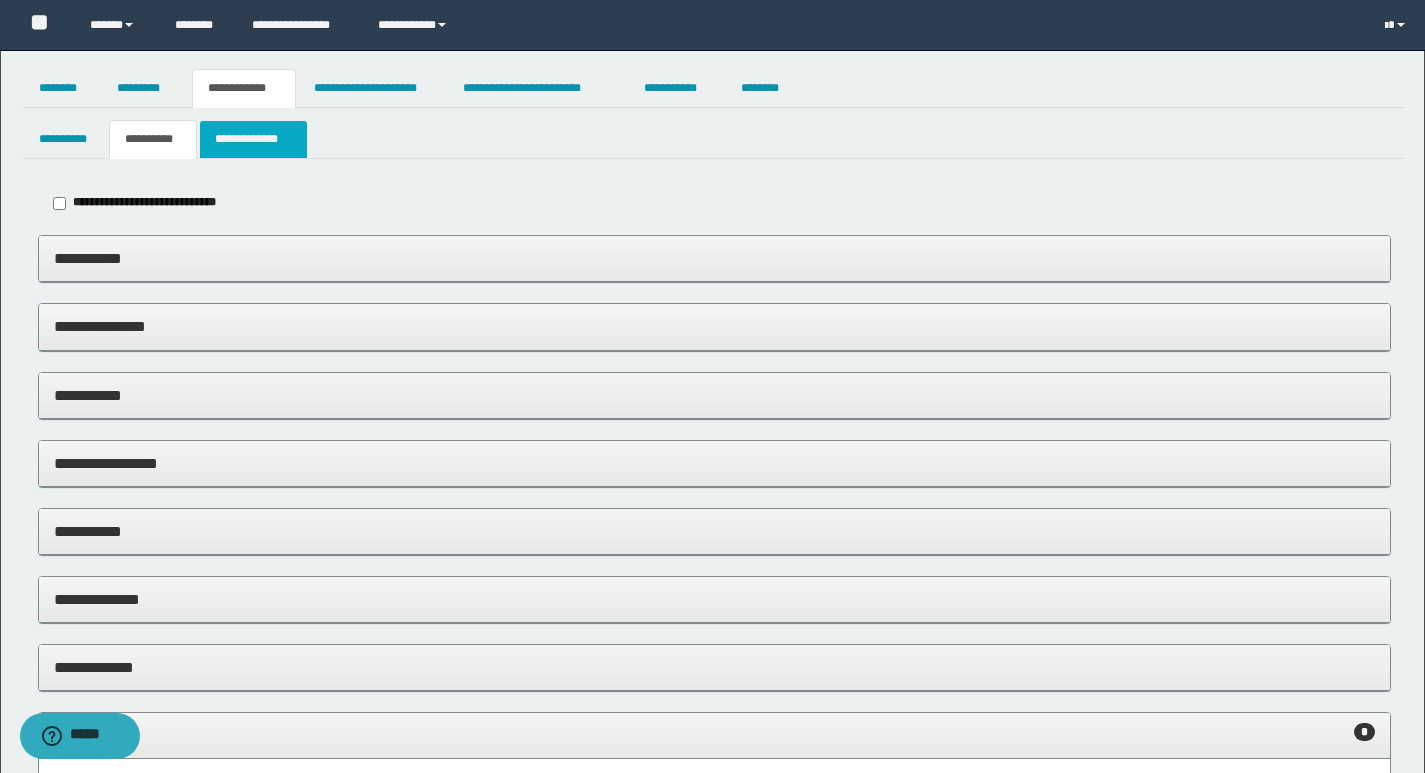 click on "**********" at bounding box center (253, 139) 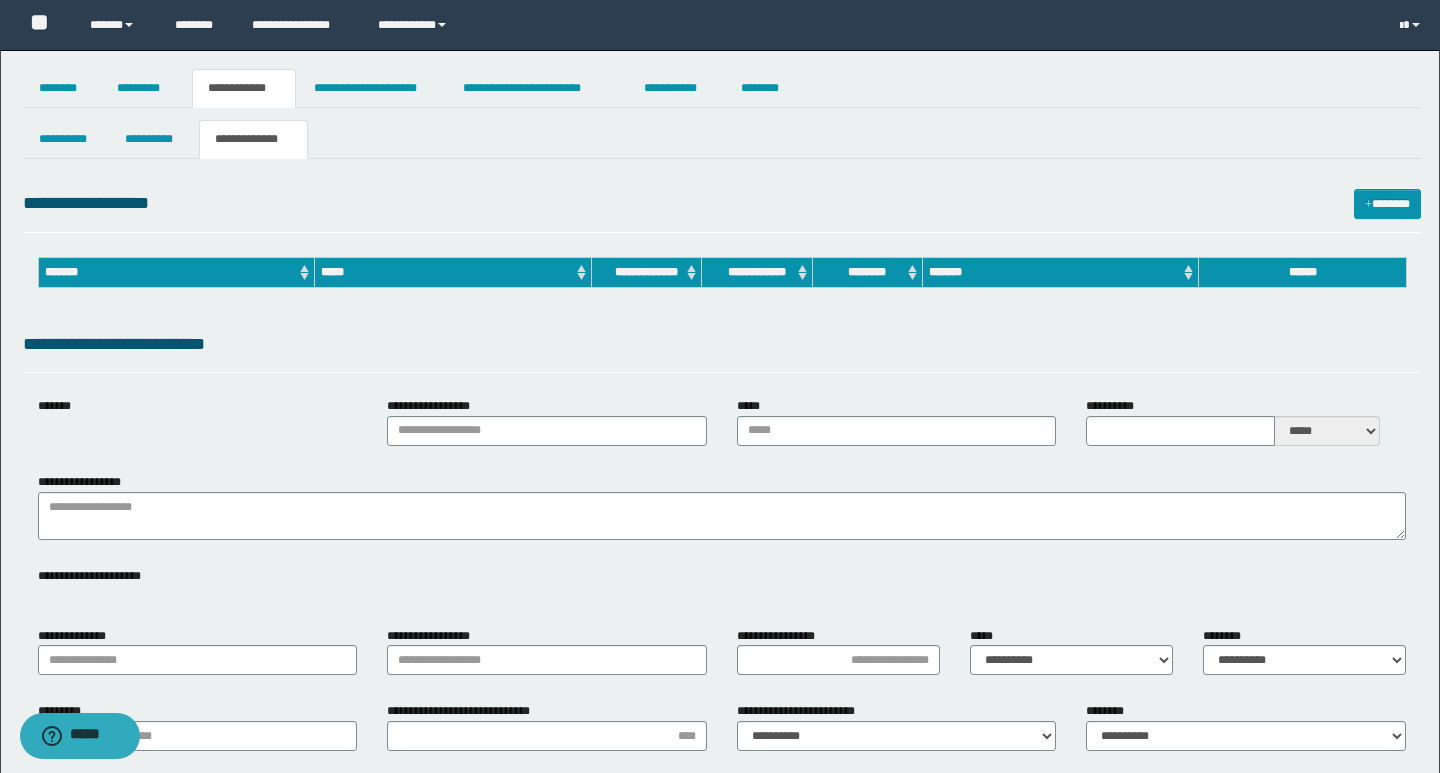 type on "********" 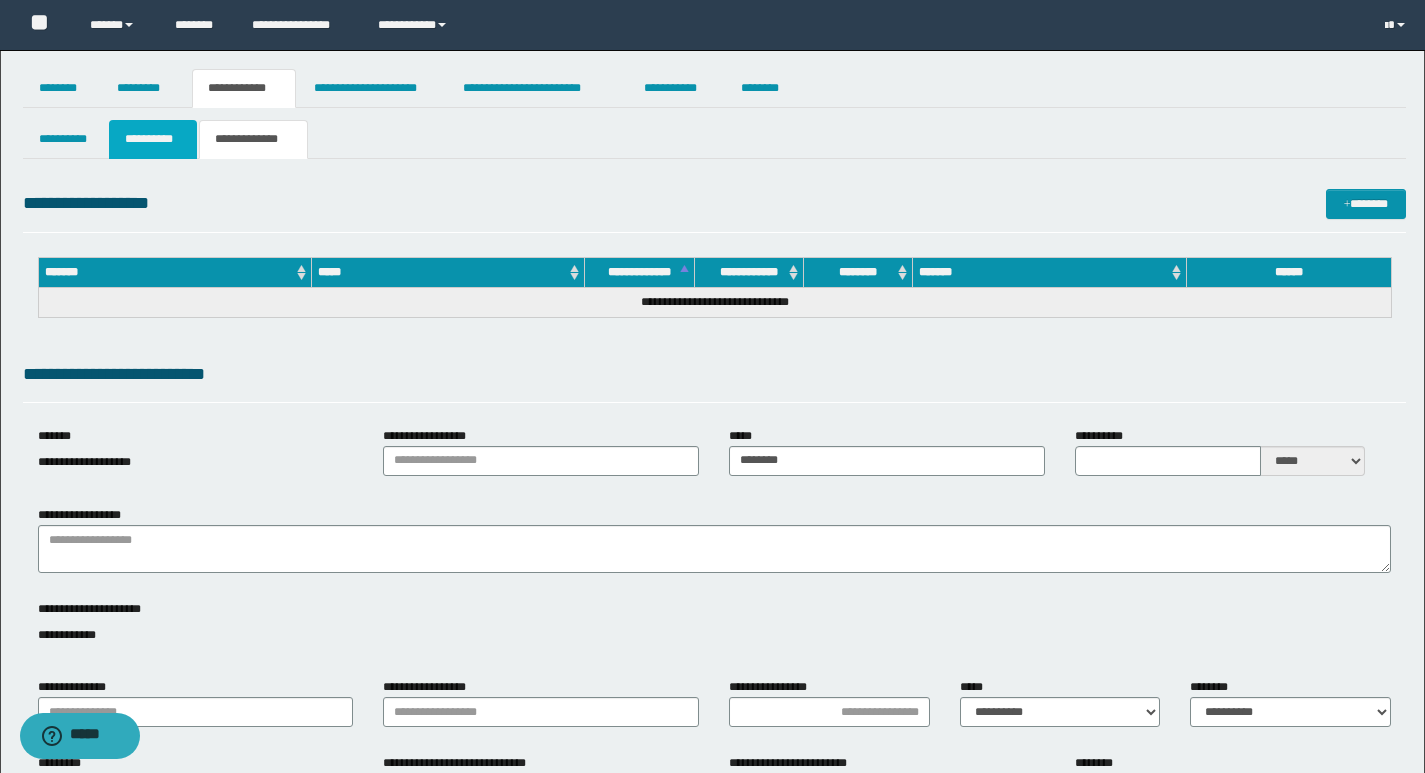 drag, startPoint x: 167, startPoint y: 131, endPoint x: 210, endPoint y: 187, distance: 70.60453 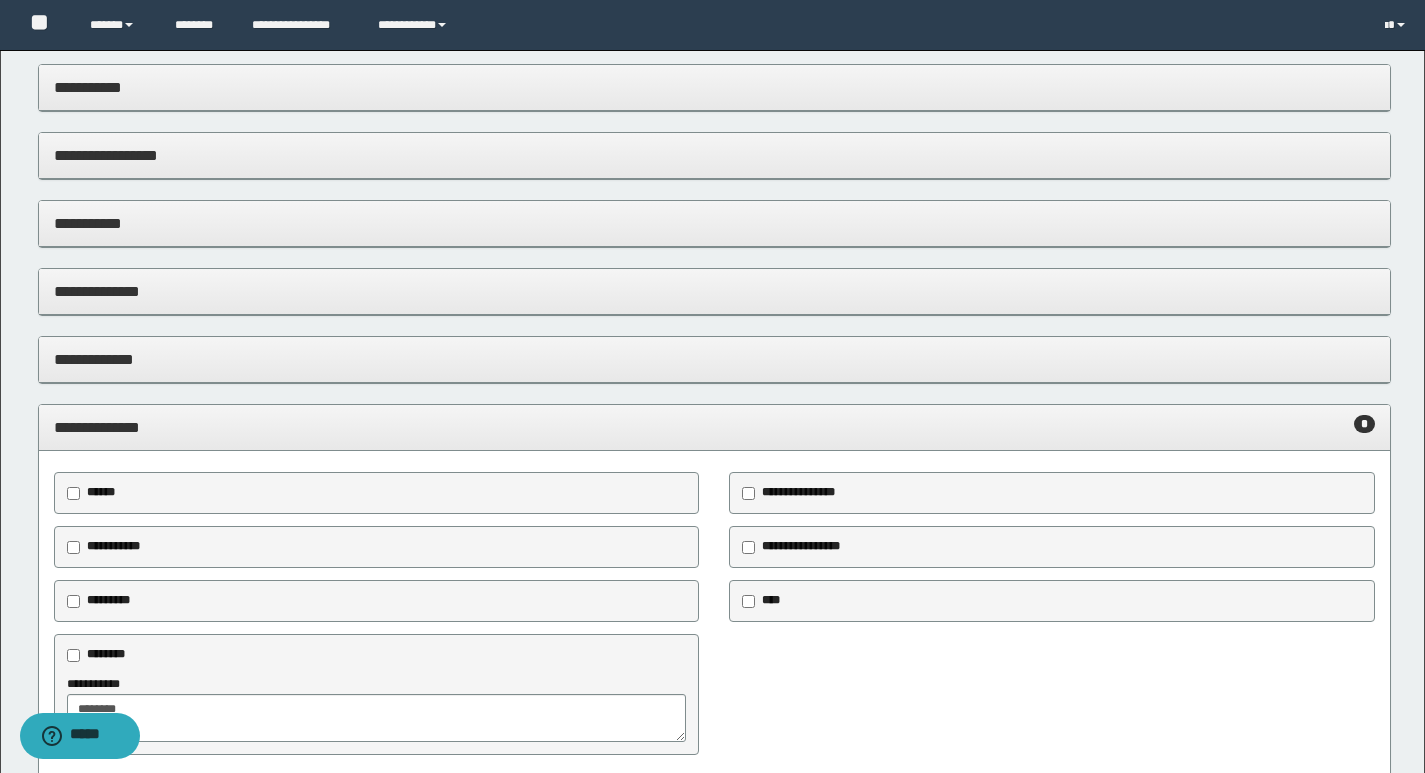 scroll, scrollTop: 555, scrollLeft: 0, axis: vertical 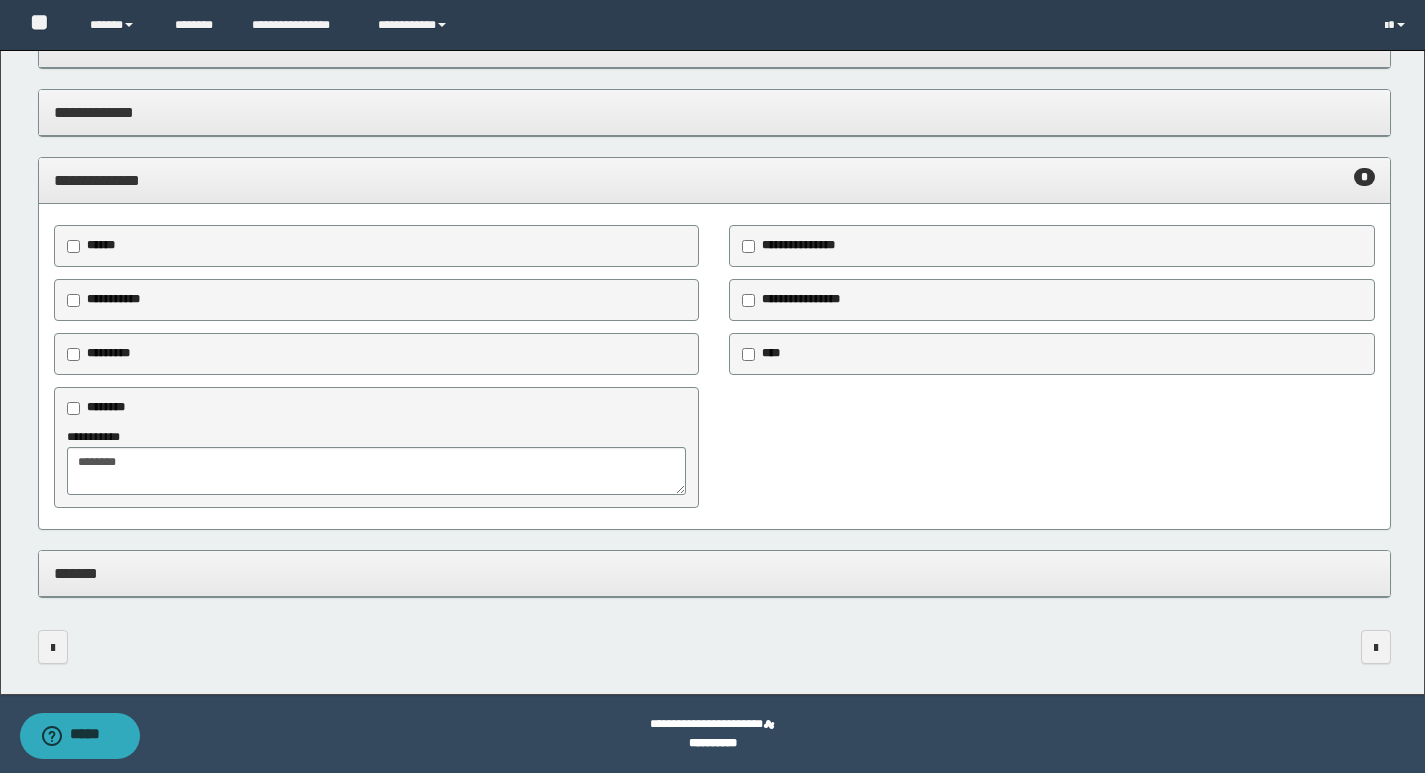 click on "*******" at bounding box center (714, 573) 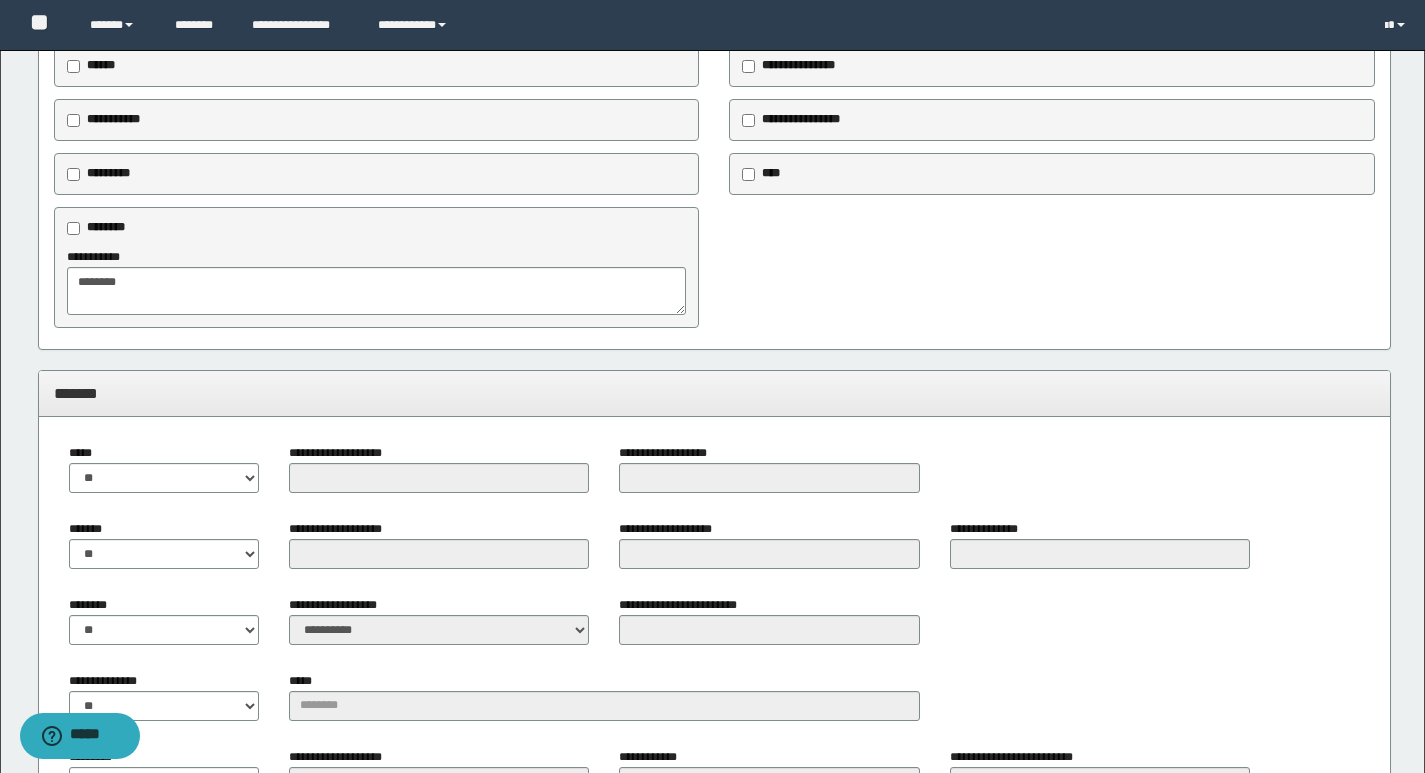 scroll, scrollTop: 955, scrollLeft: 0, axis: vertical 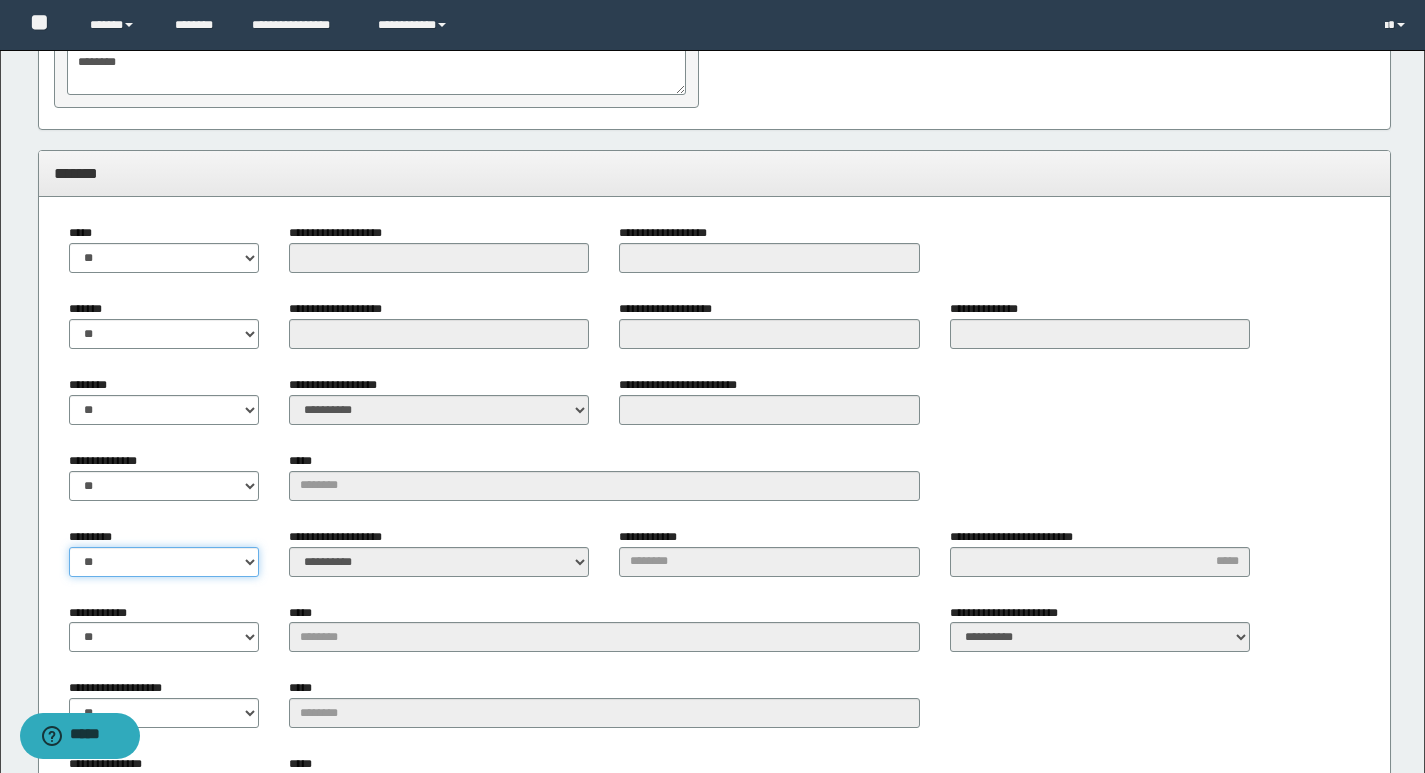 drag, startPoint x: 123, startPoint y: 559, endPoint x: 123, endPoint y: 570, distance: 11 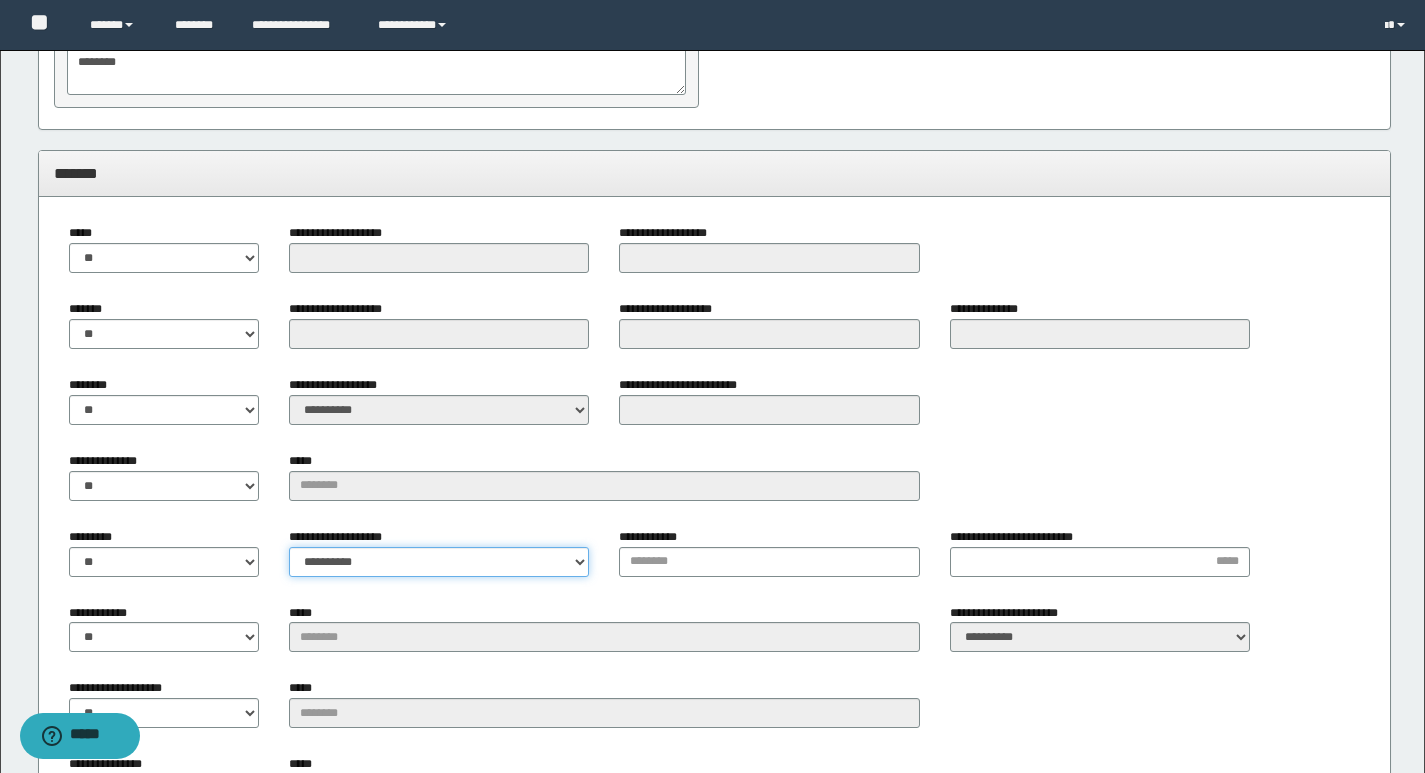 click on "**********" at bounding box center (439, 562) 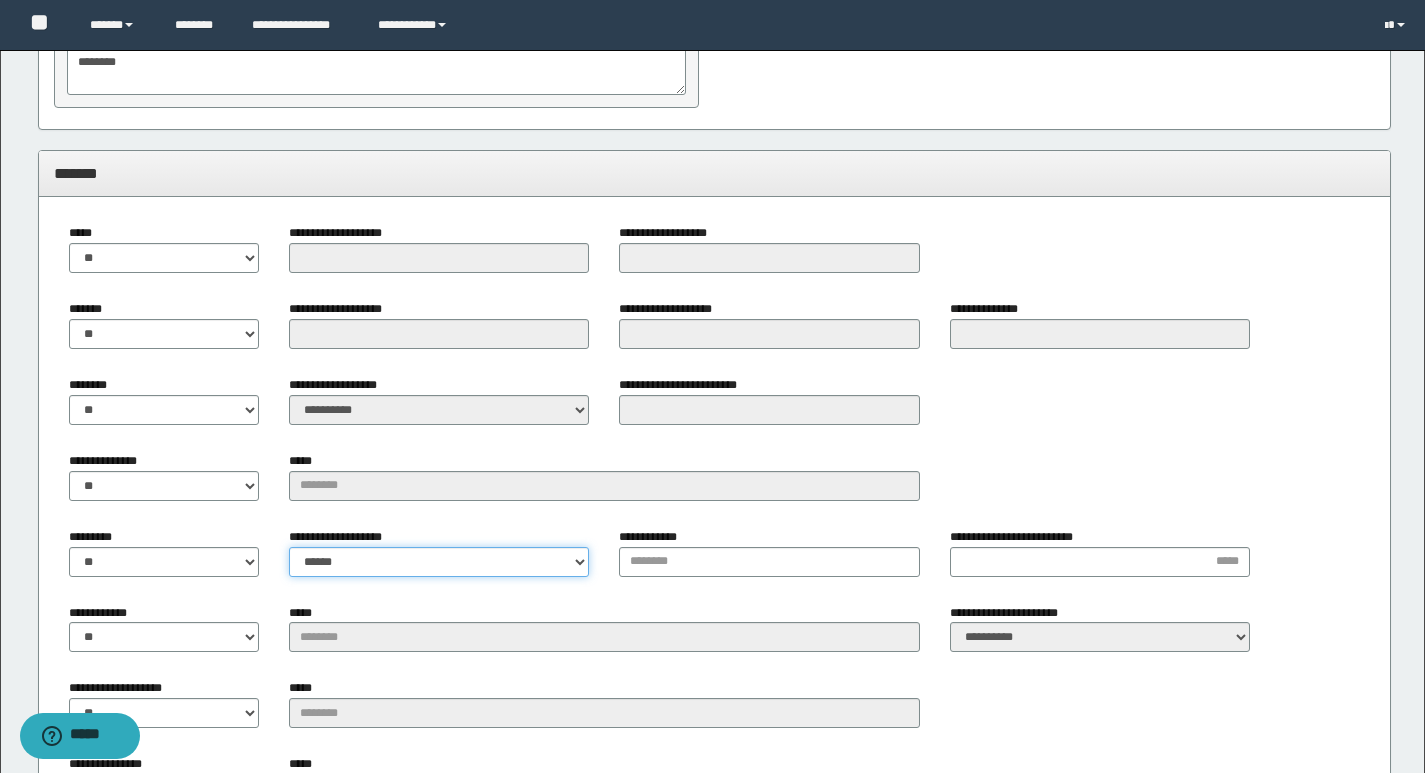 click on "**********" at bounding box center [439, 562] 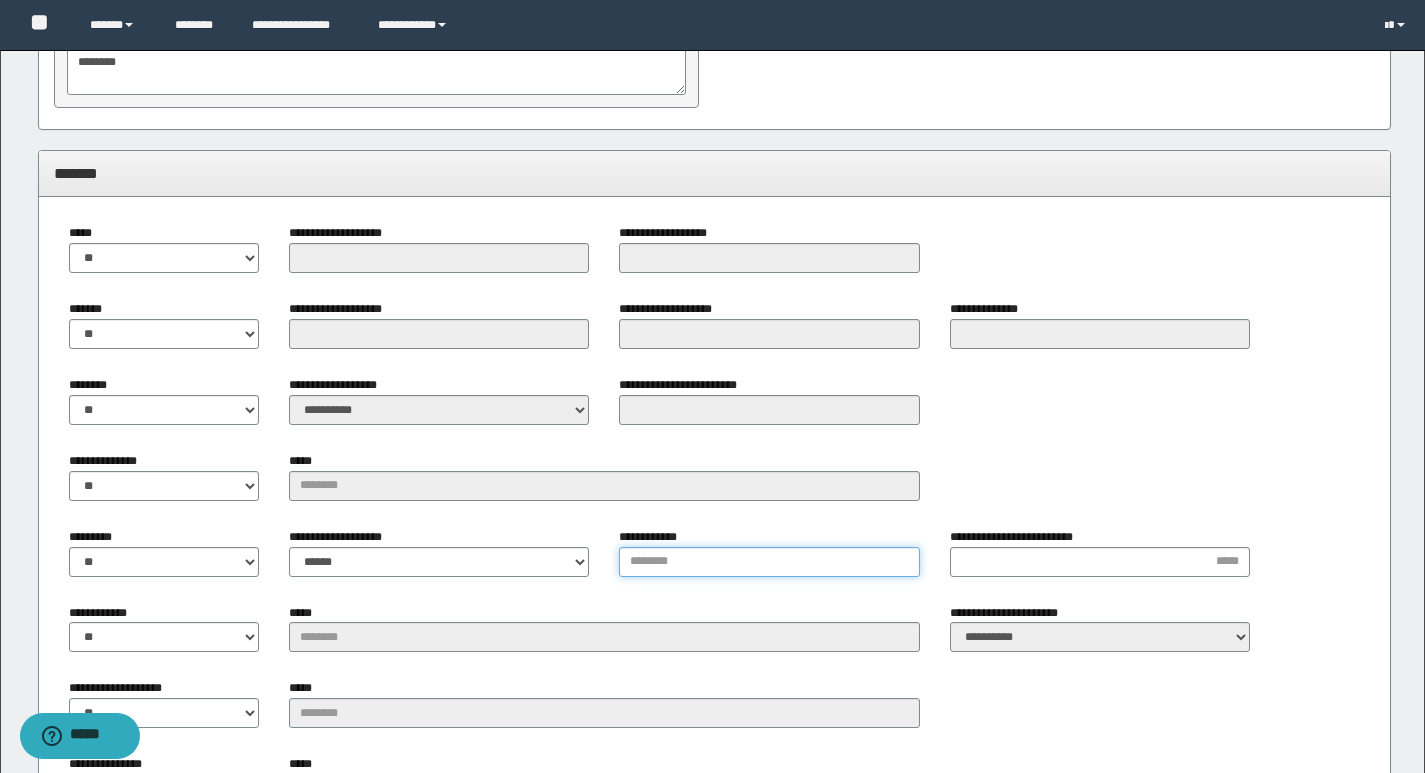 click on "**********" at bounding box center (769, 562) 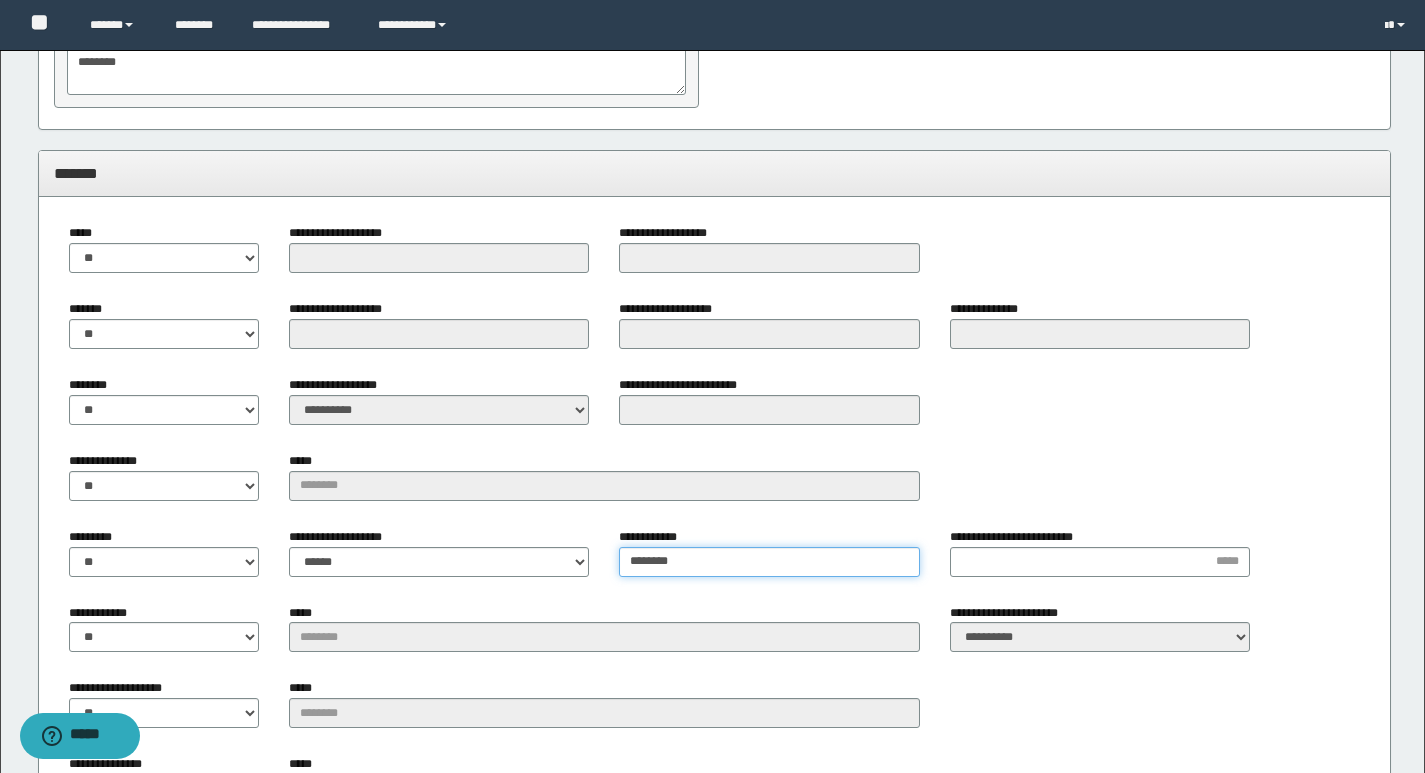 click on "********" at bounding box center [769, 562] 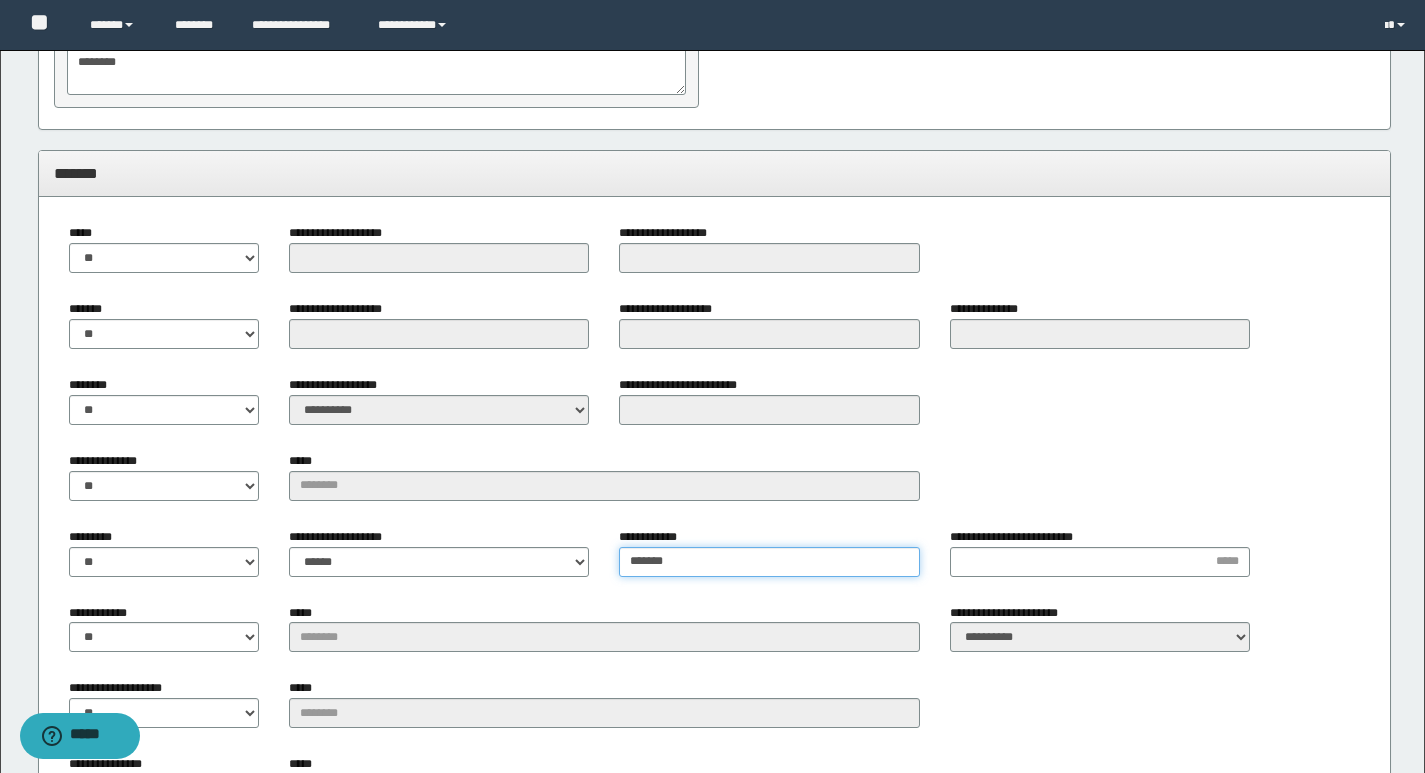 type on "*******" 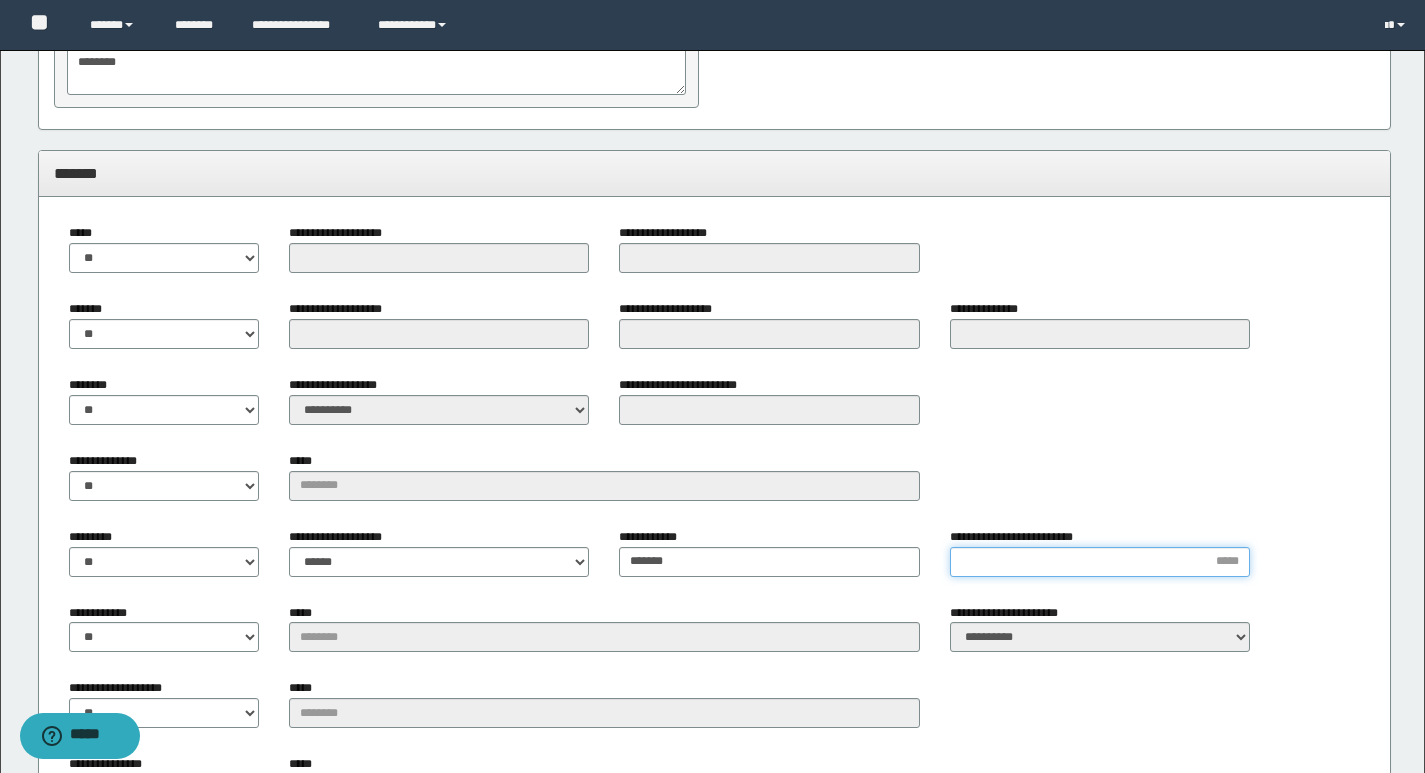 drag, startPoint x: 1037, startPoint y: 555, endPoint x: 1034, endPoint y: 586, distance: 31.144823 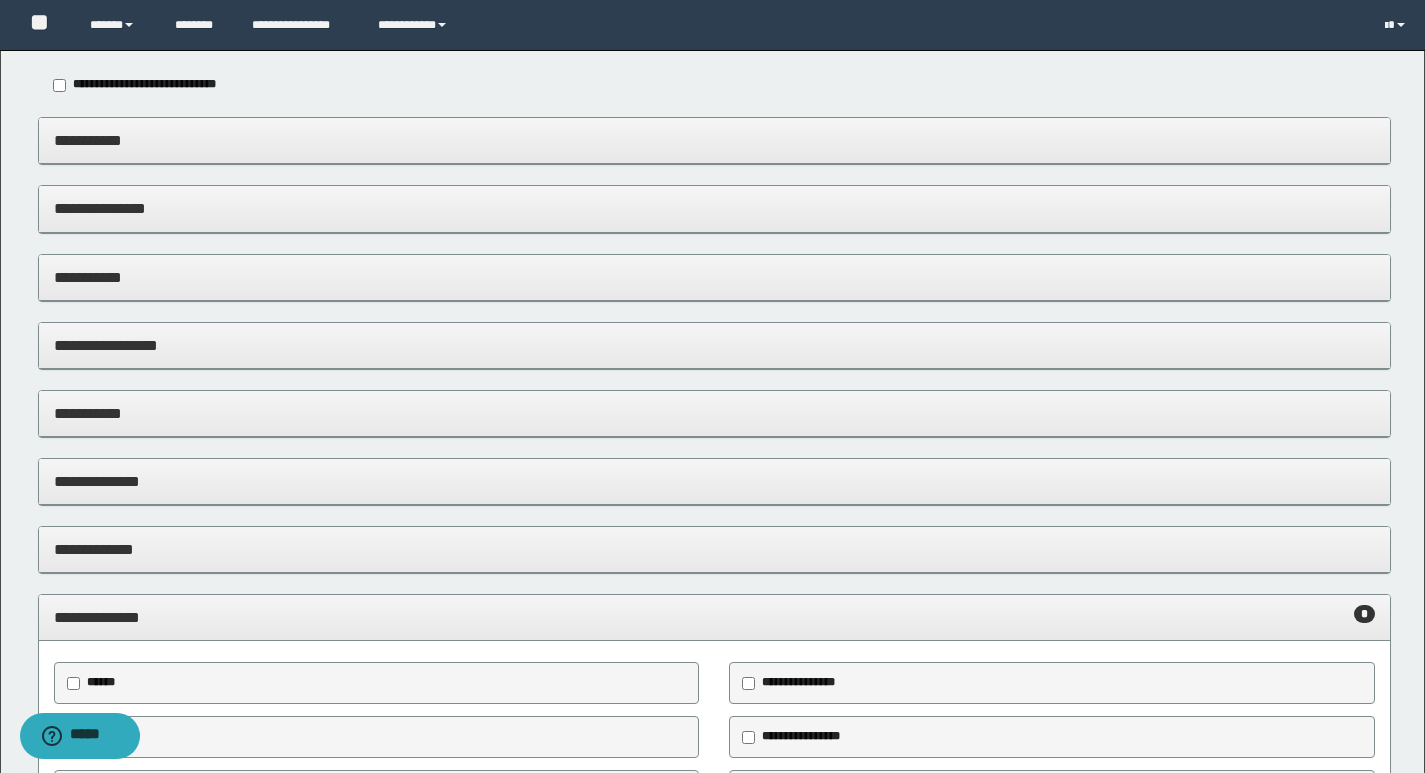 scroll, scrollTop: 0, scrollLeft: 0, axis: both 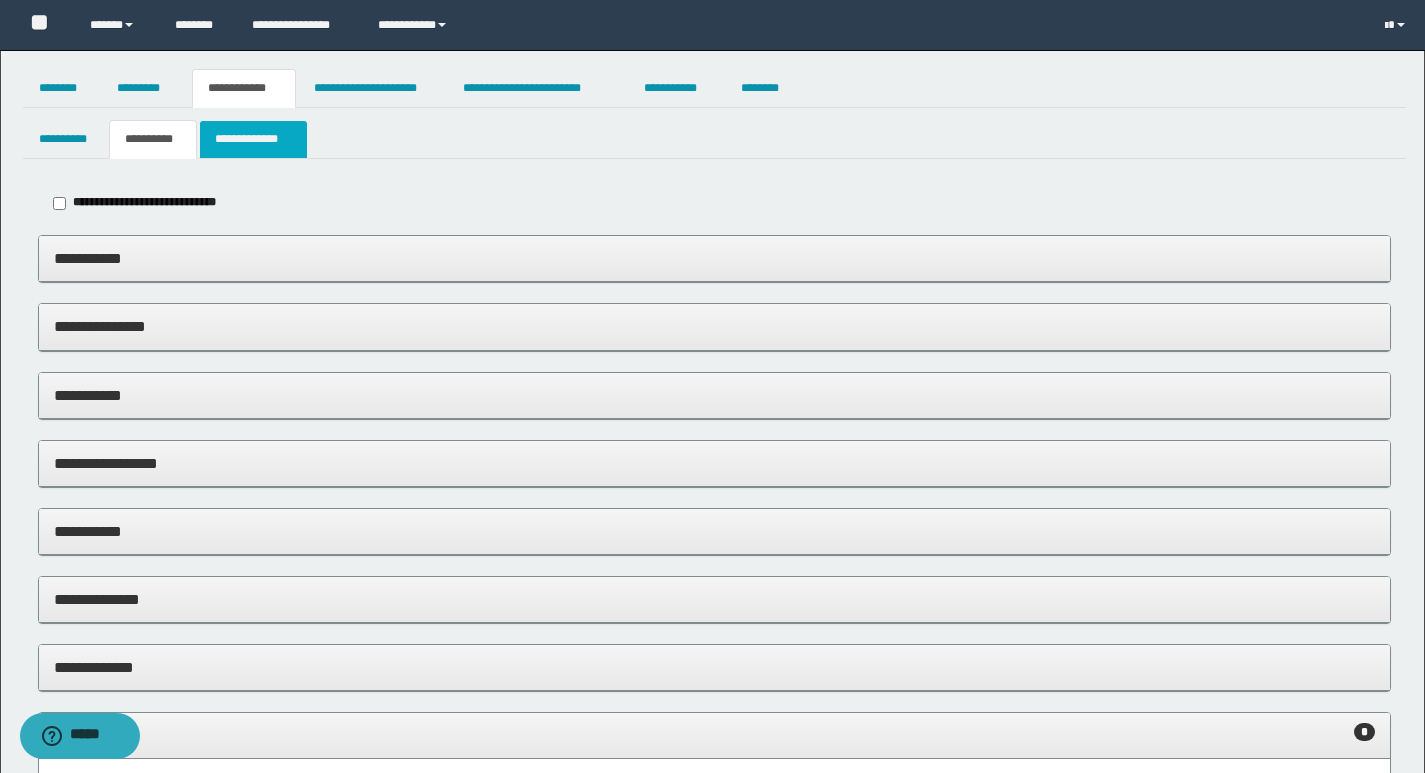click on "**********" at bounding box center [253, 139] 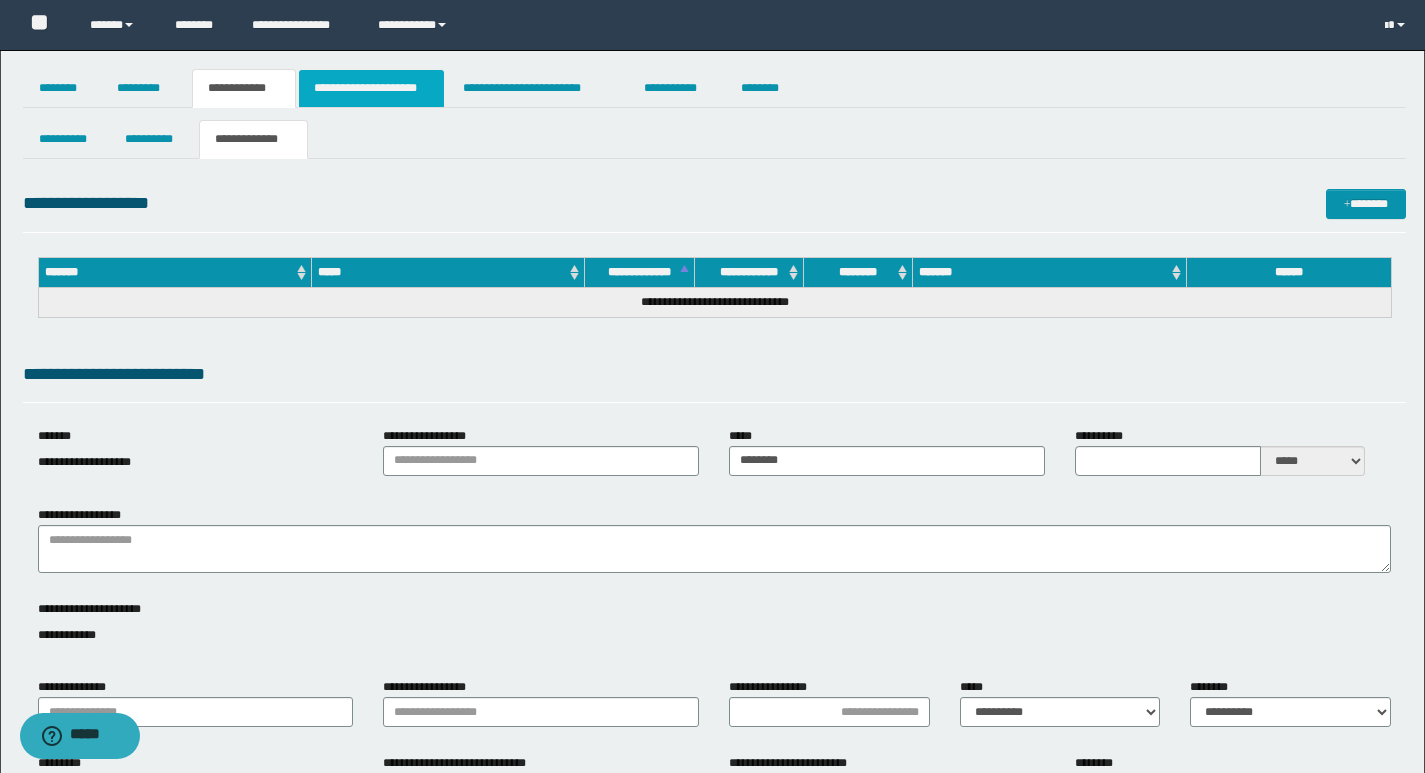 click on "**********" at bounding box center (371, 88) 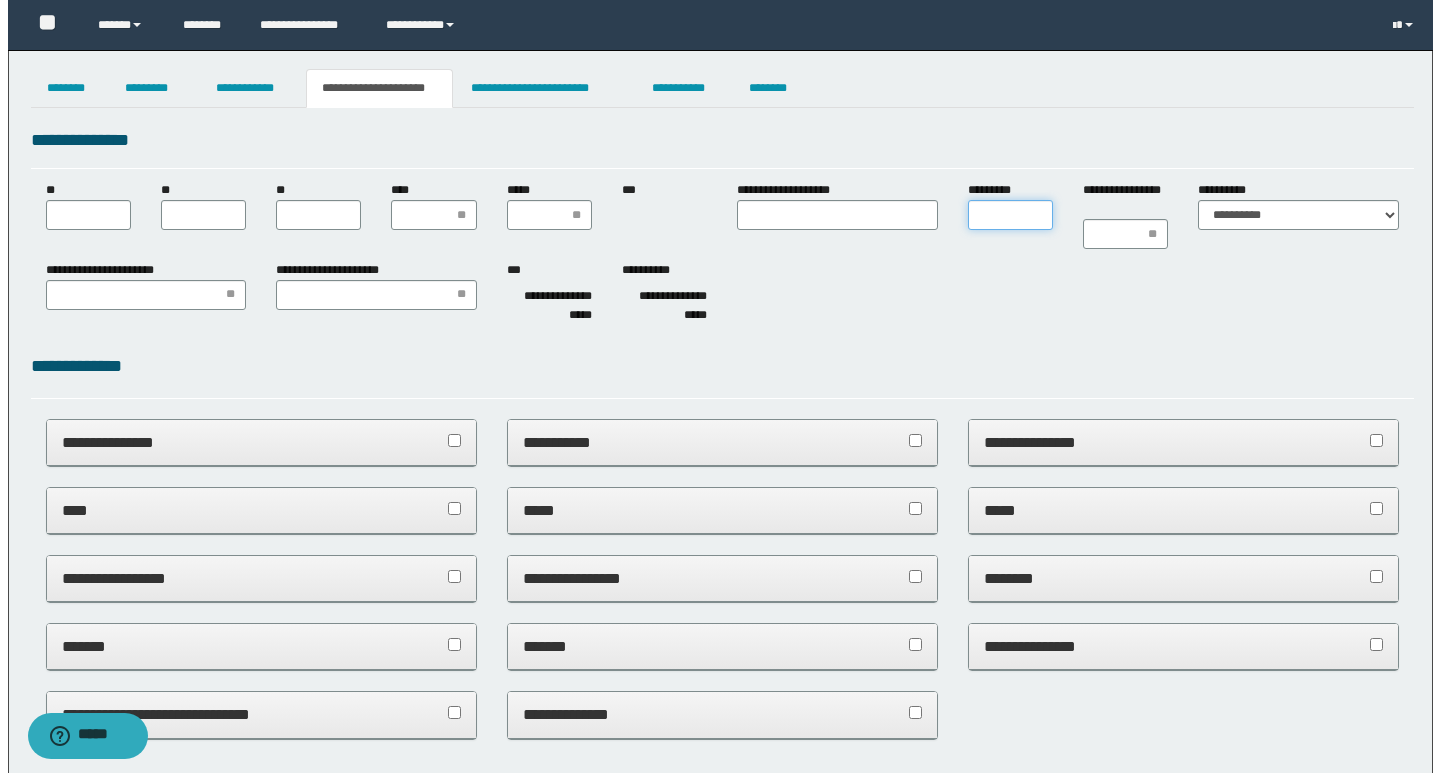 scroll, scrollTop: 0, scrollLeft: 0, axis: both 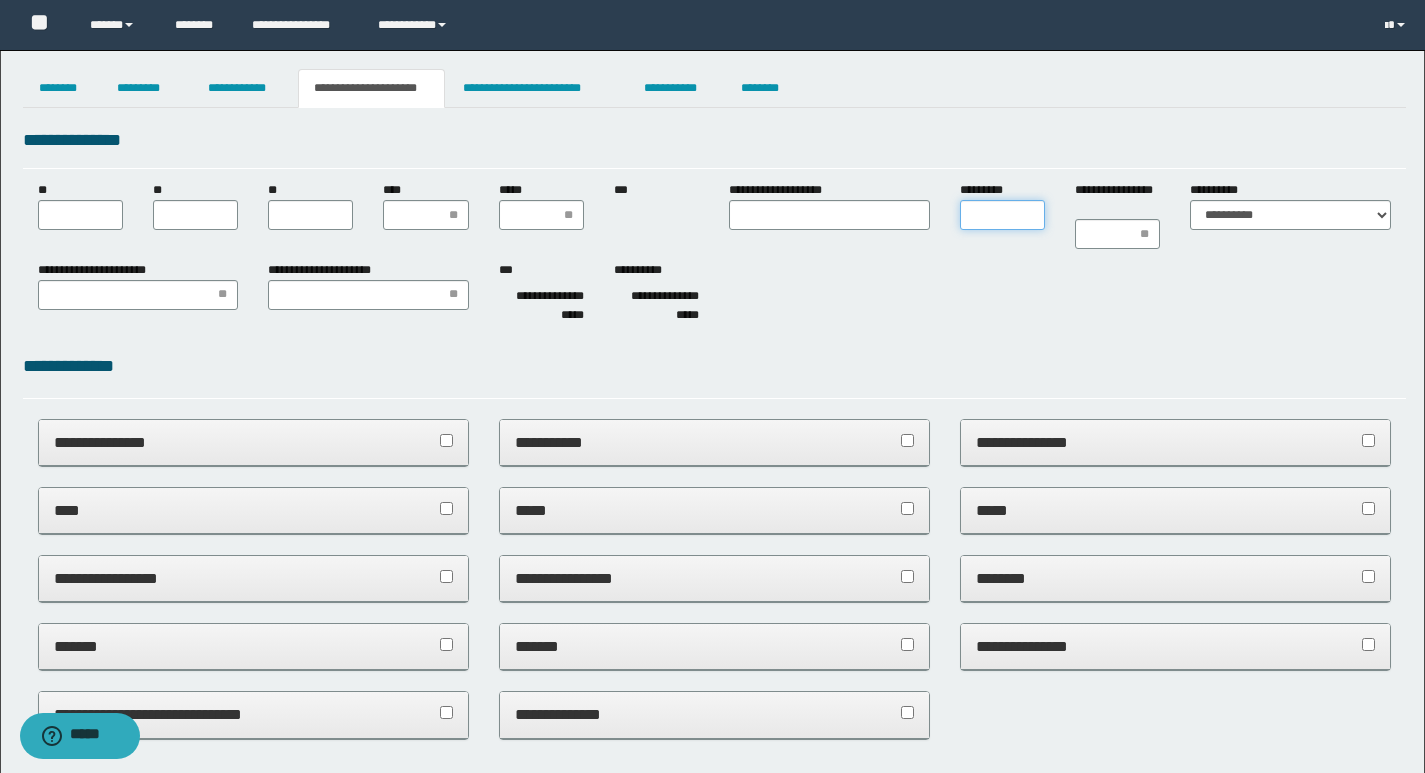 click on "*********" at bounding box center [1002, 215] 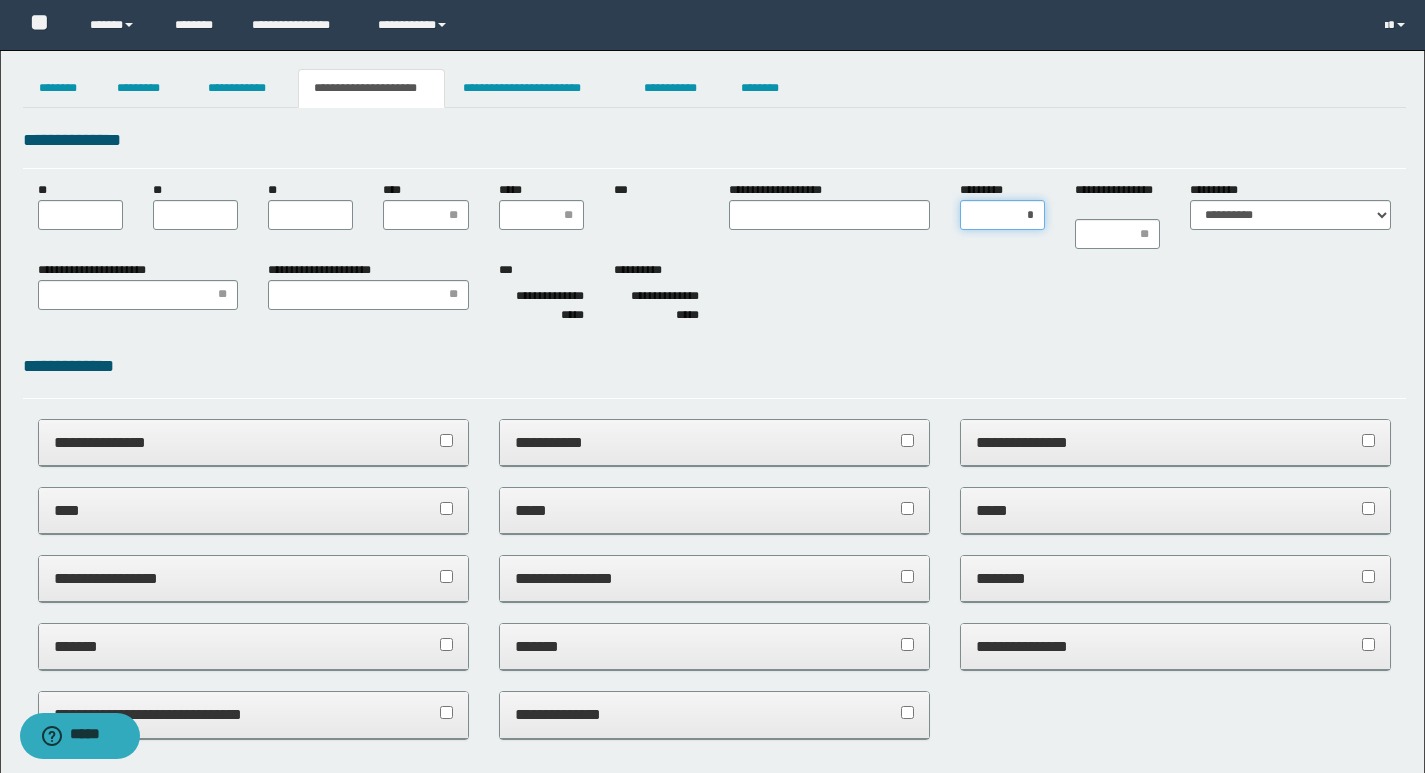 type on "**" 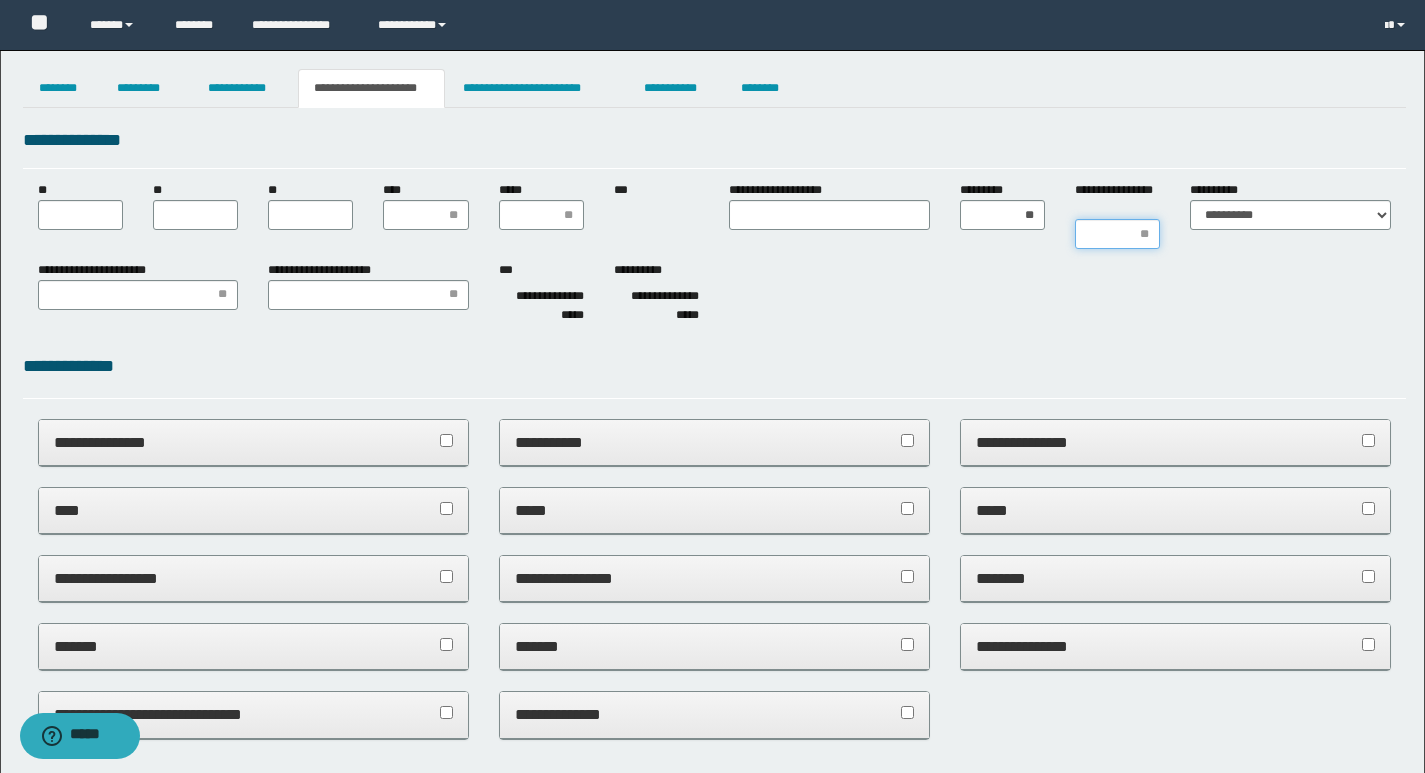 click on "**********" at bounding box center (1117, 234) 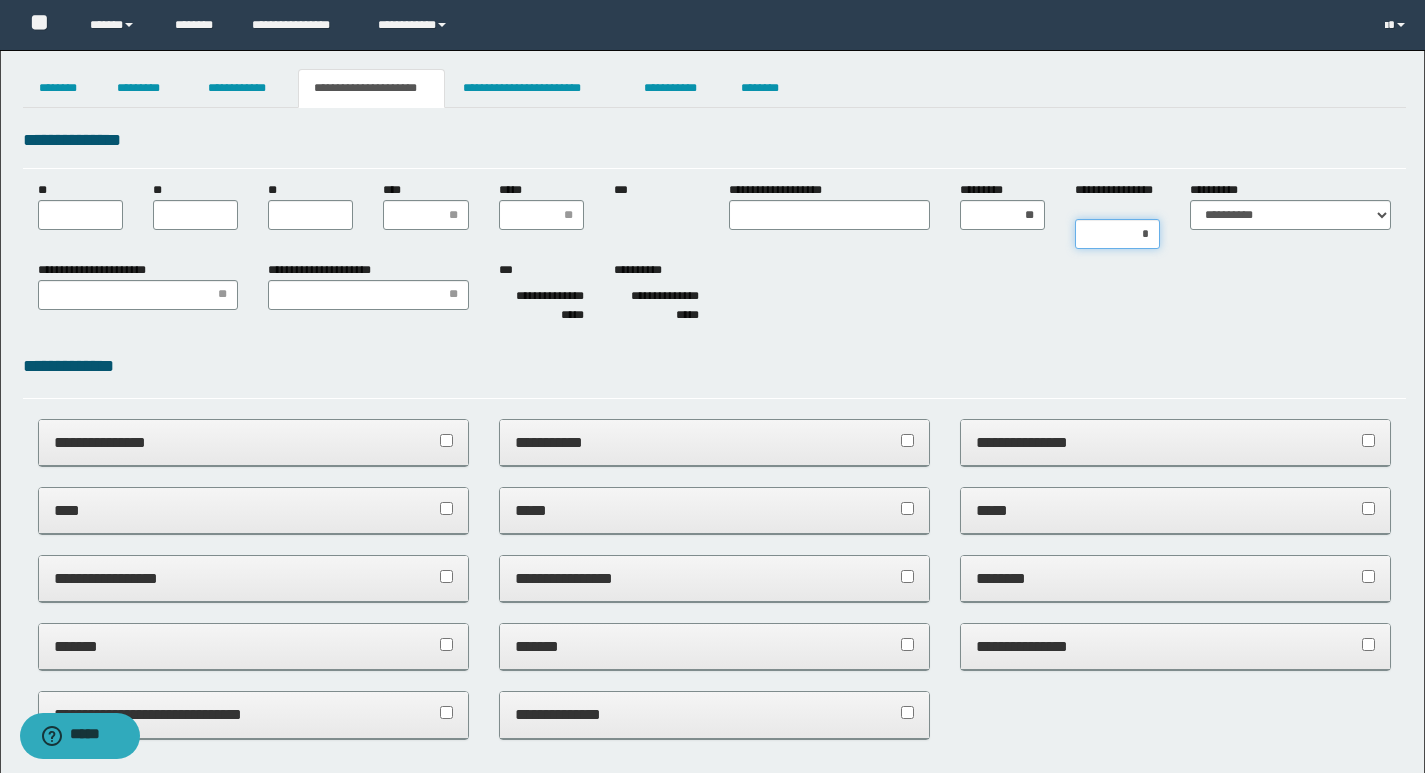 type on "**" 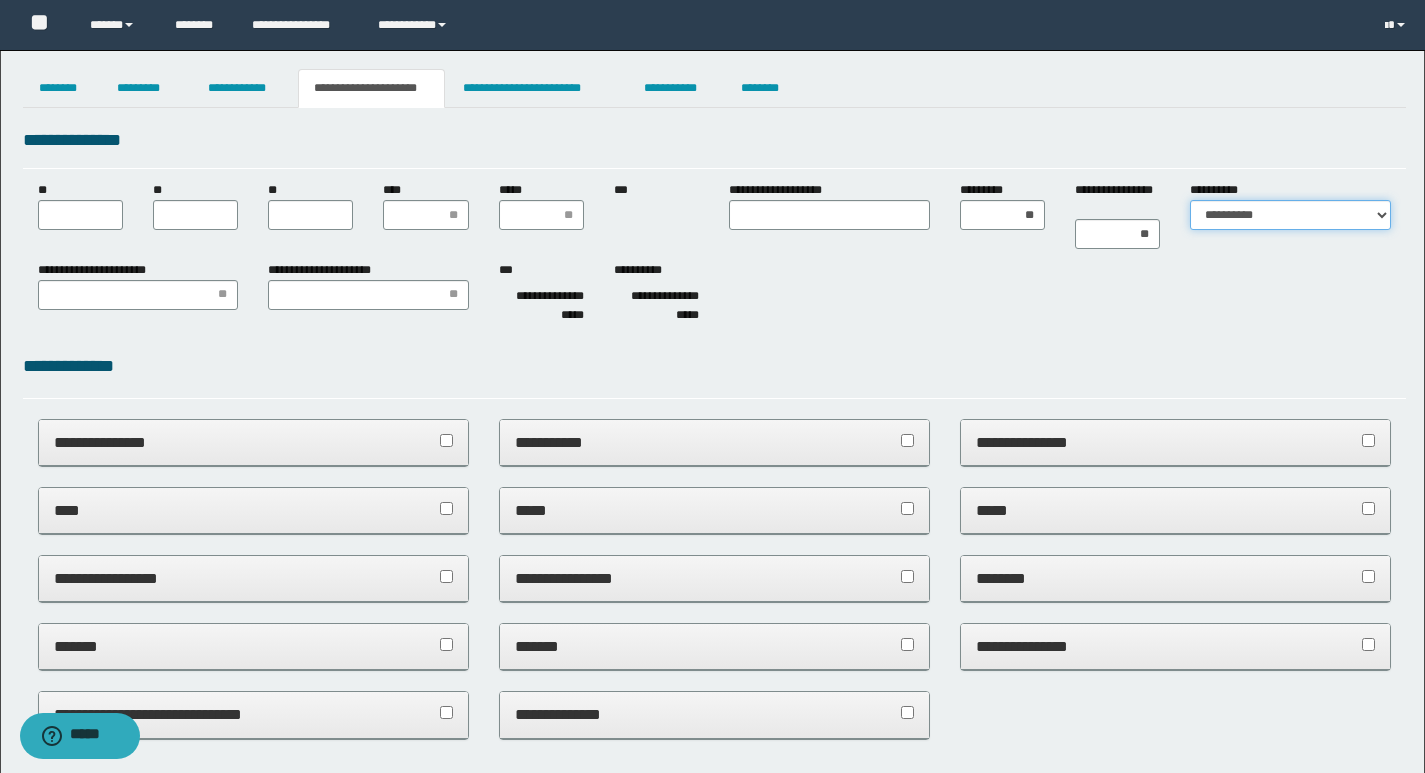 click on "**********" at bounding box center [1290, 215] 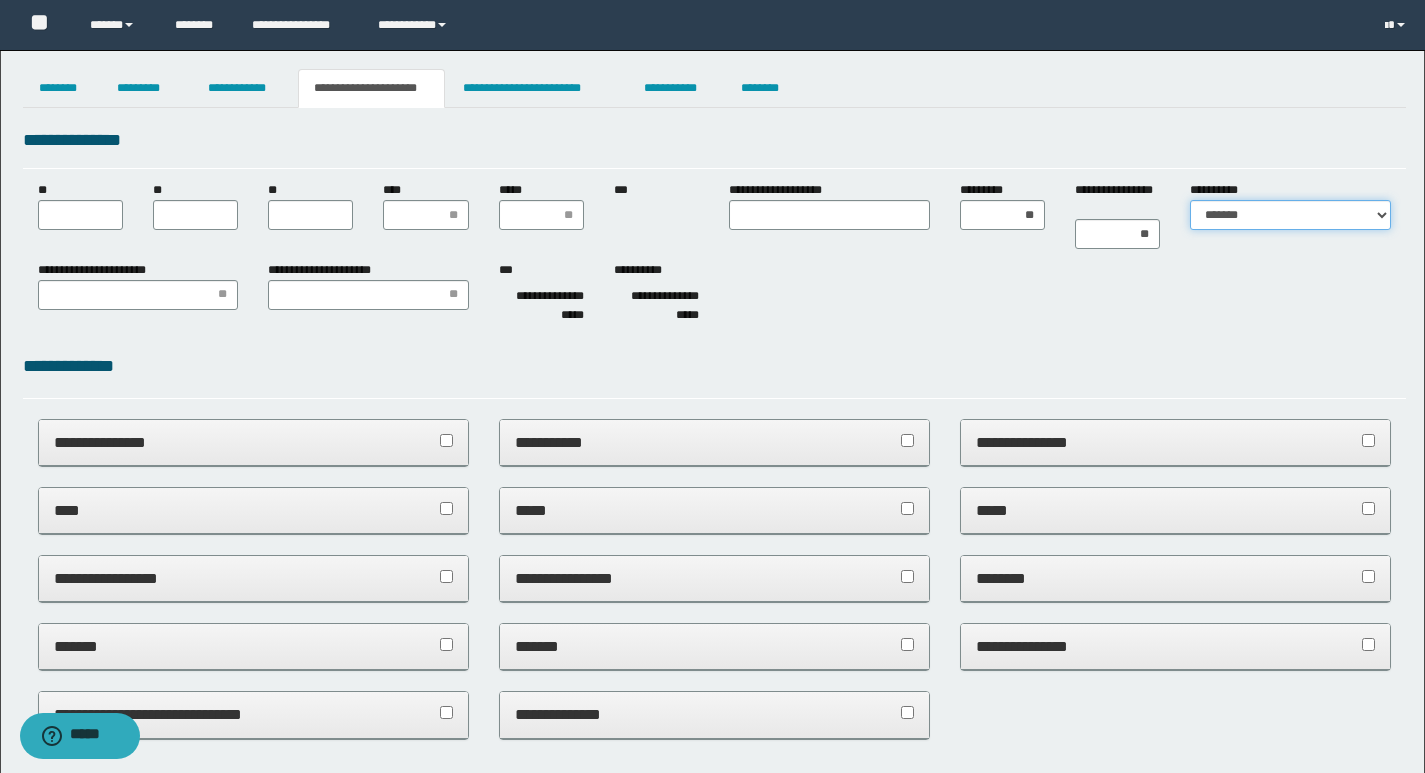 click on "**********" at bounding box center (1290, 215) 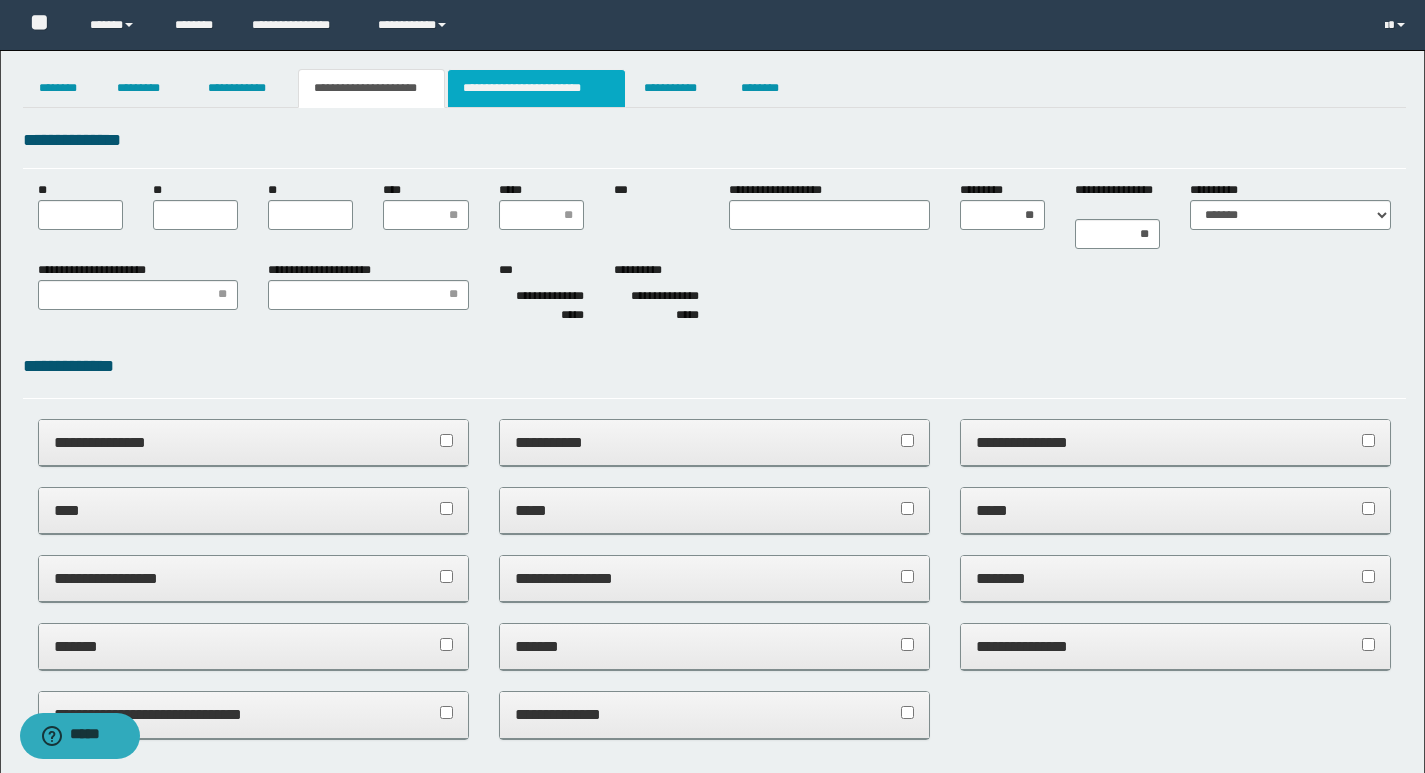 click on "**********" at bounding box center (537, 88) 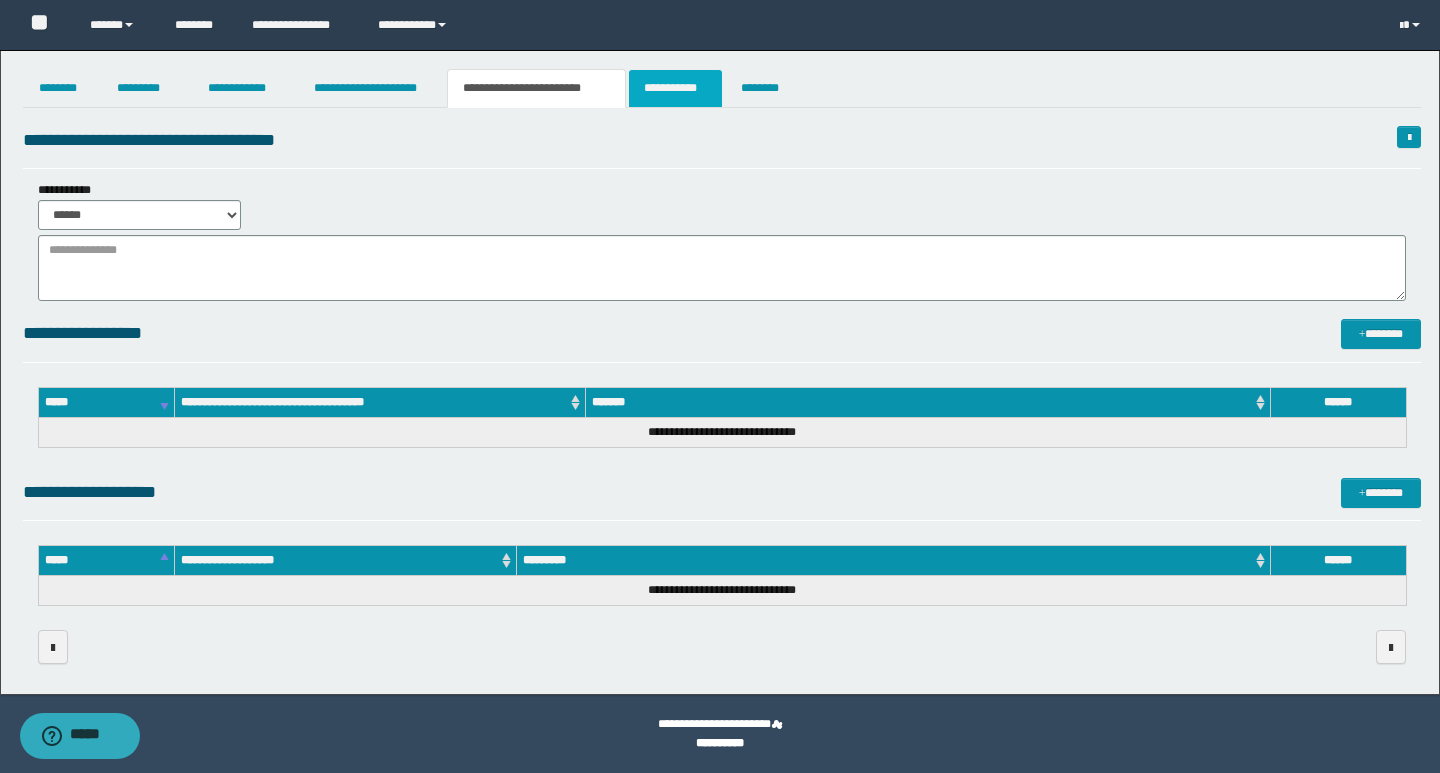 click on "**********" at bounding box center [675, 88] 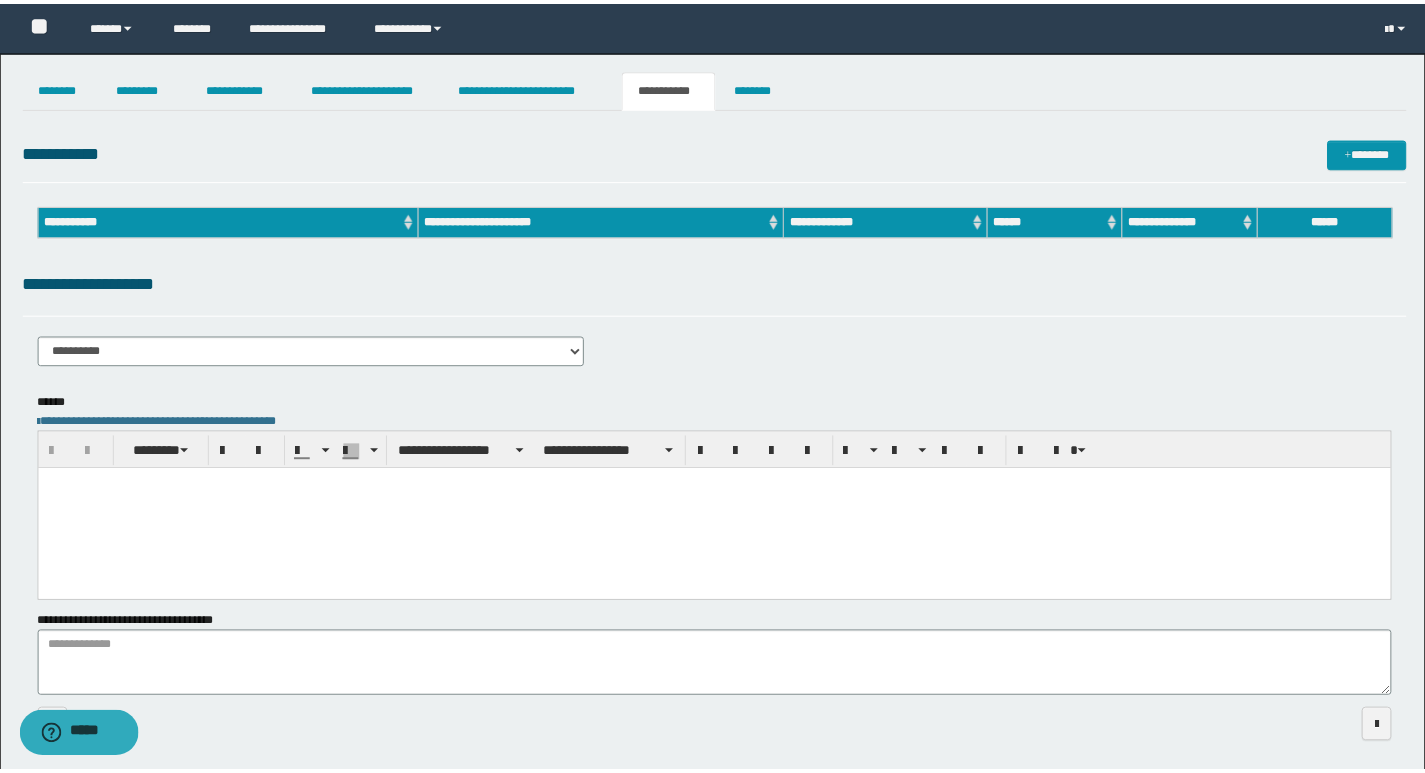 scroll, scrollTop: 0, scrollLeft: 0, axis: both 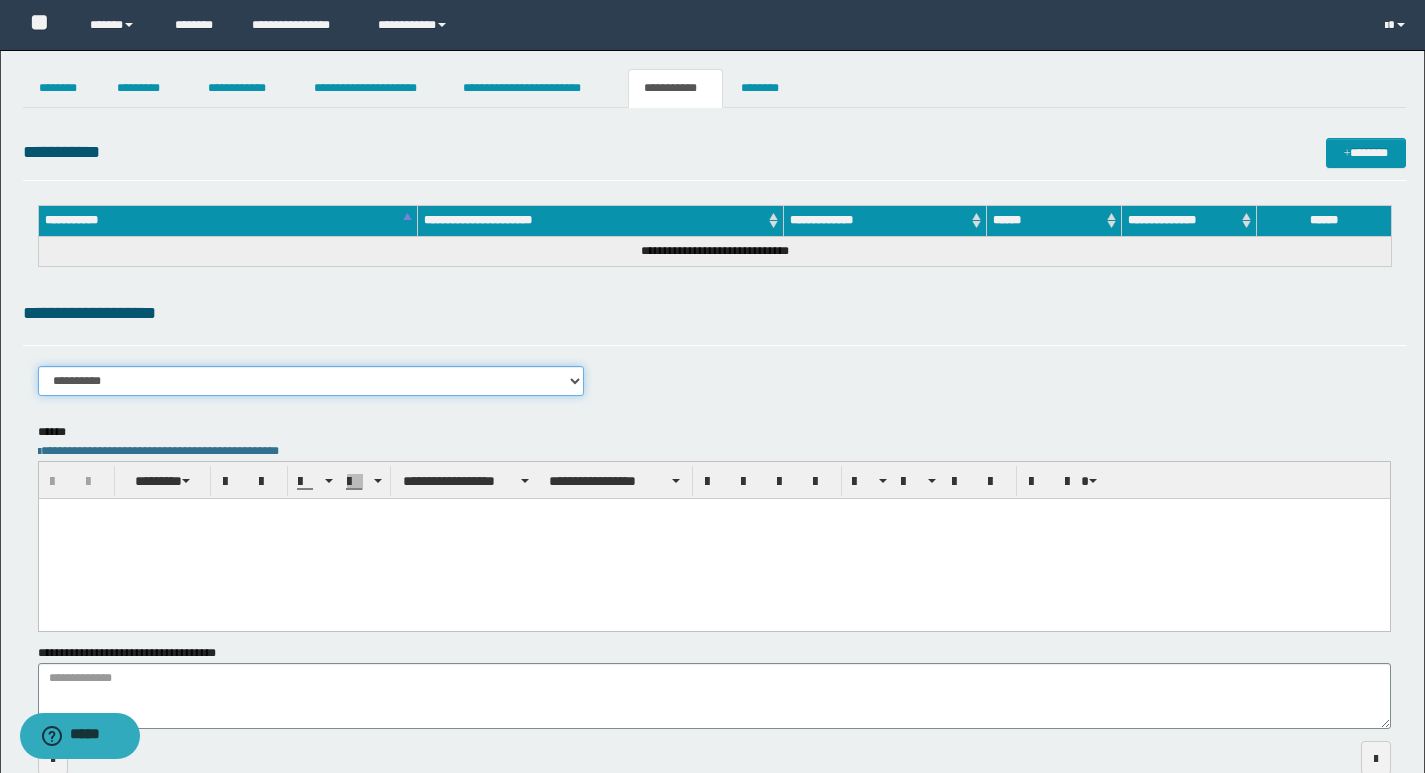 click on "**********" at bounding box center (311, 381) 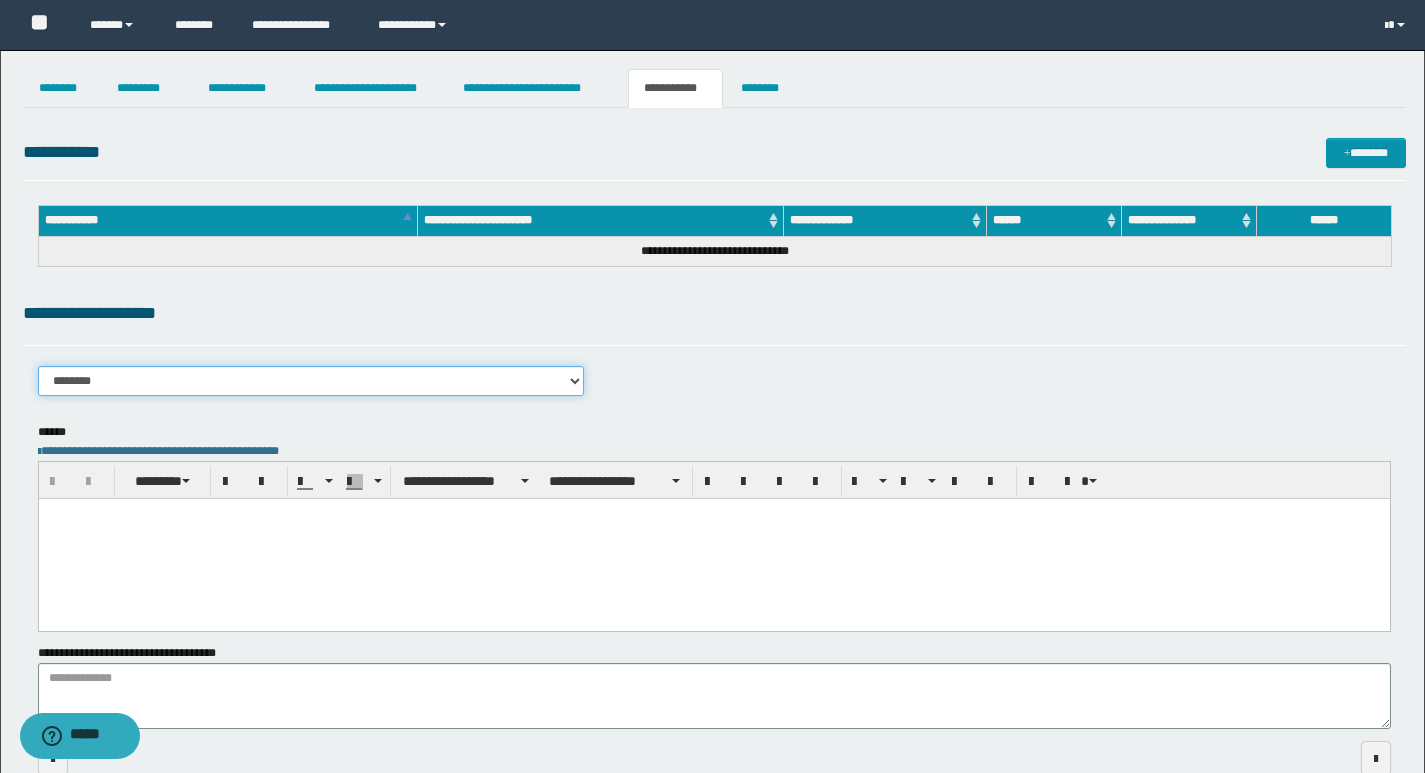 click on "**********" at bounding box center [311, 381] 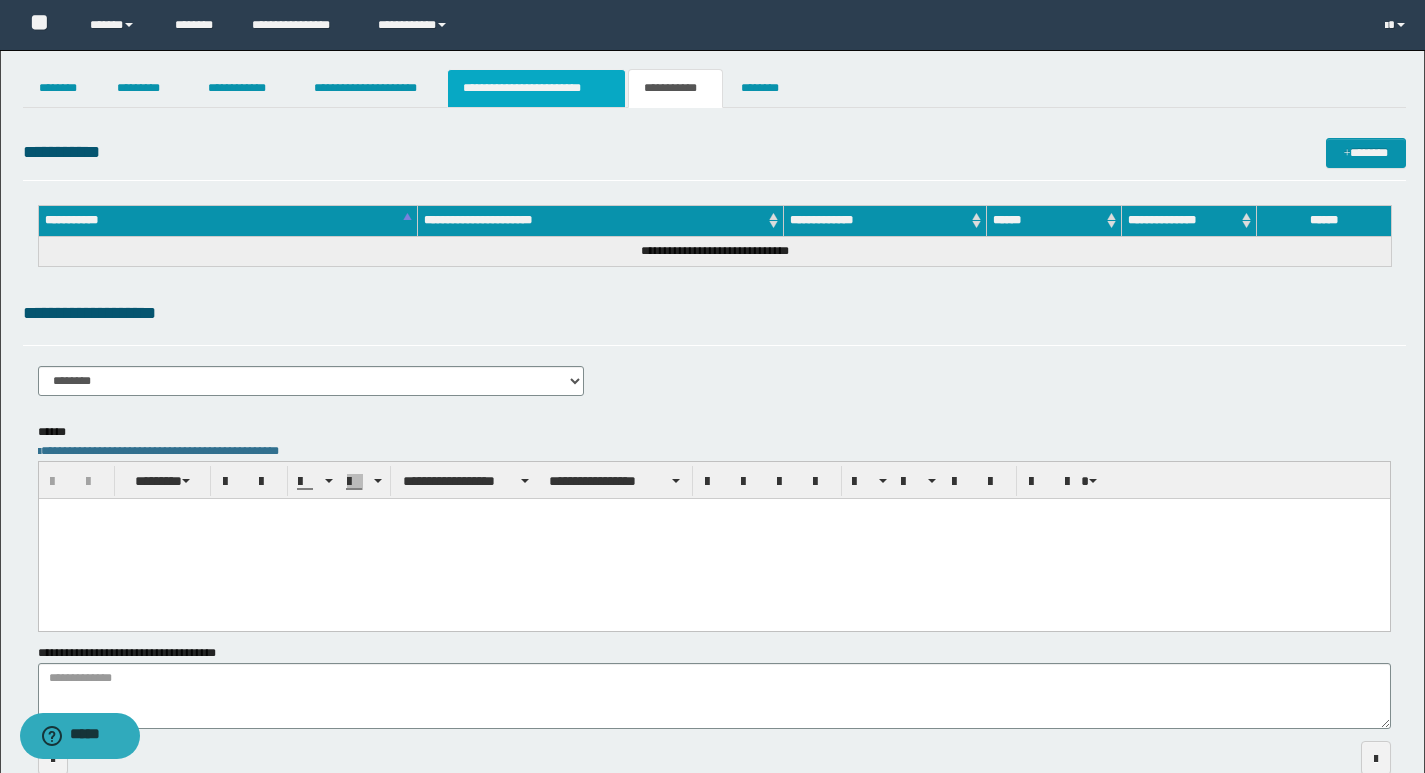 drag, startPoint x: 444, startPoint y: 75, endPoint x: 458, endPoint y: 79, distance: 14.56022 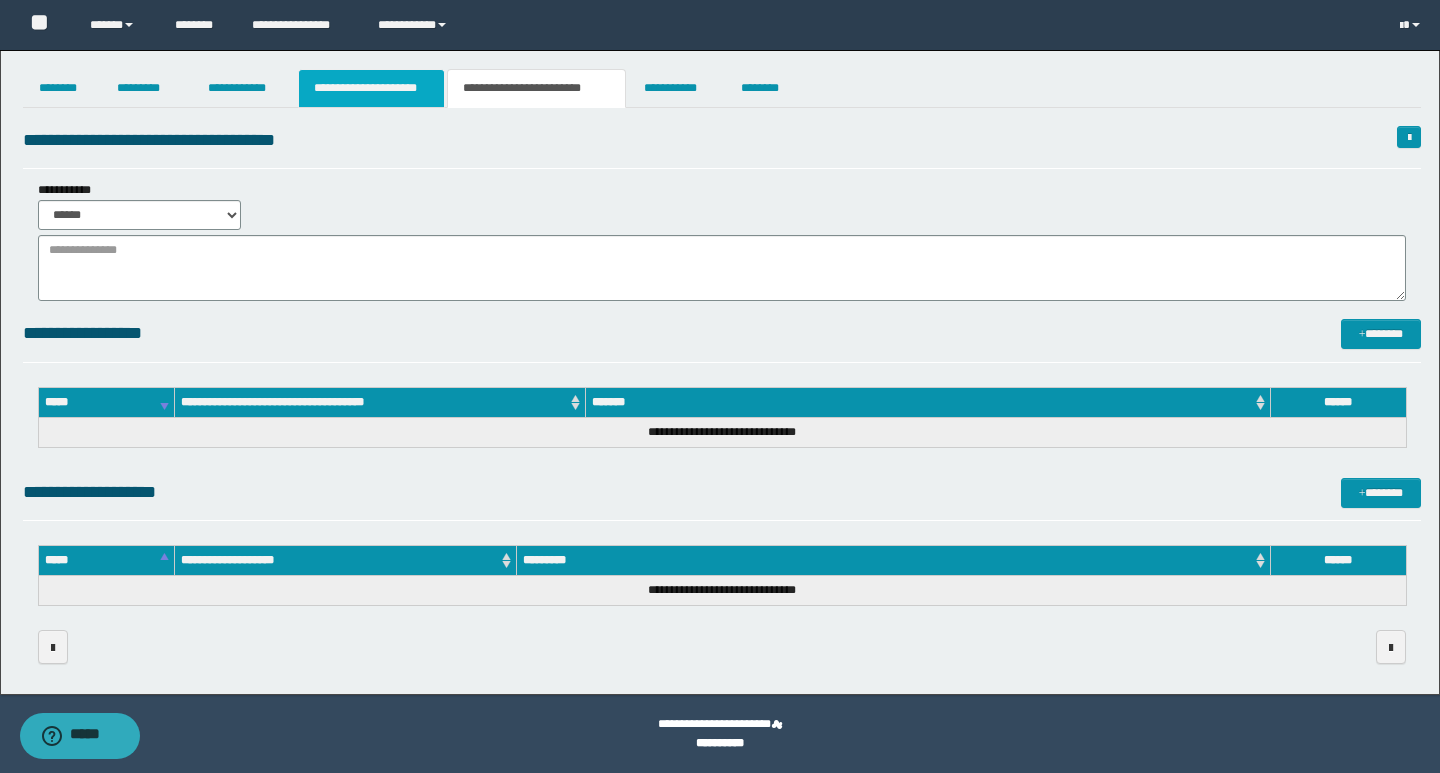 click on "**********" at bounding box center (371, 88) 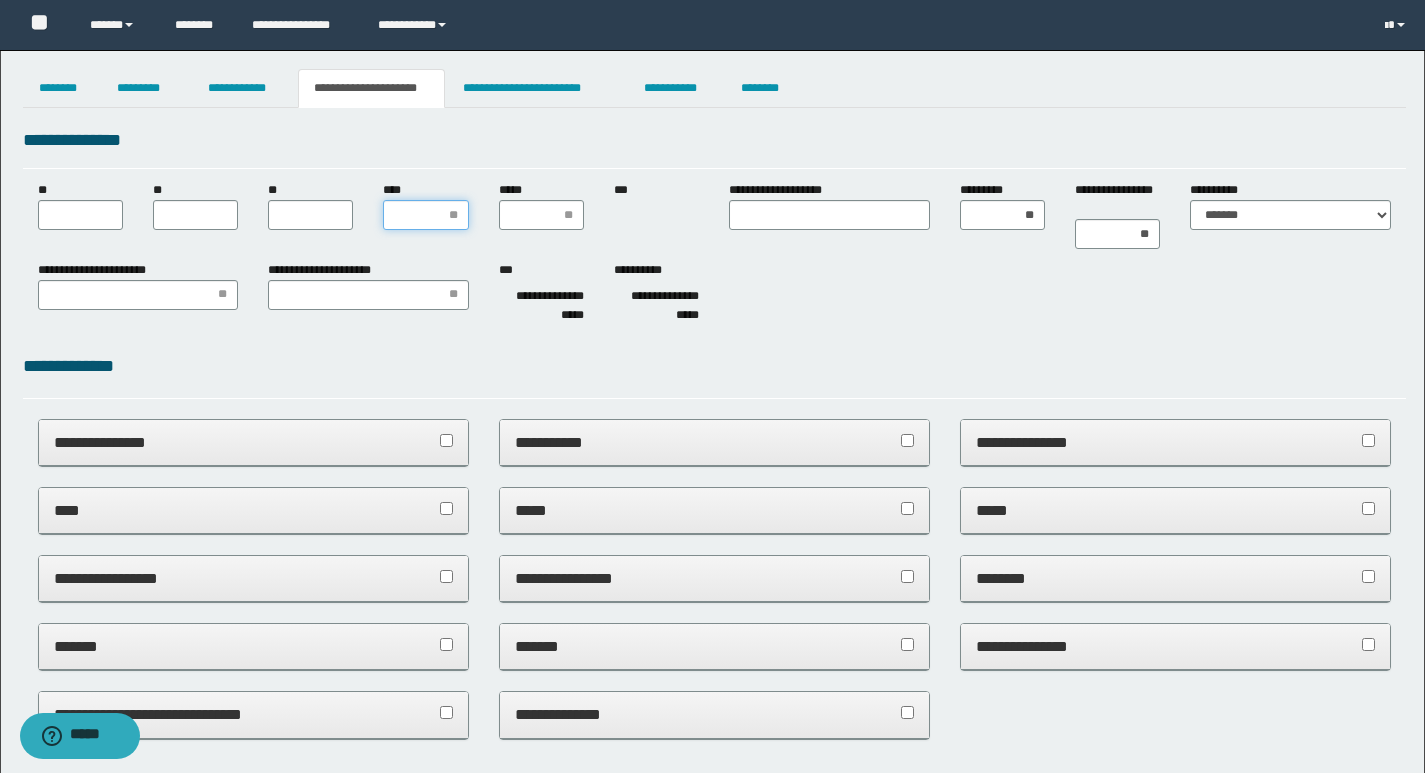 drag, startPoint x: 437, startPoint y: 217, endPoint x: 425, endPoint y: 214, distance: 12.369317 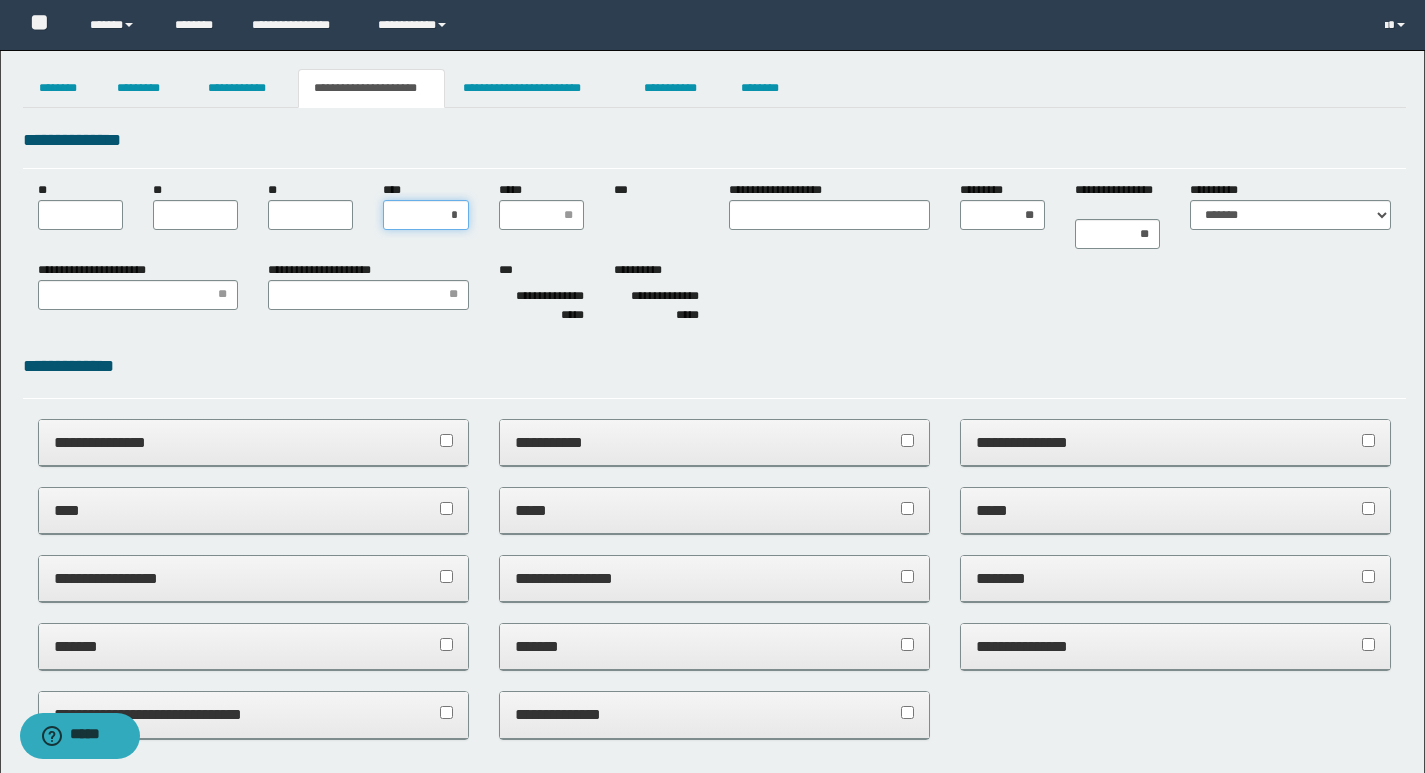 type on "**" 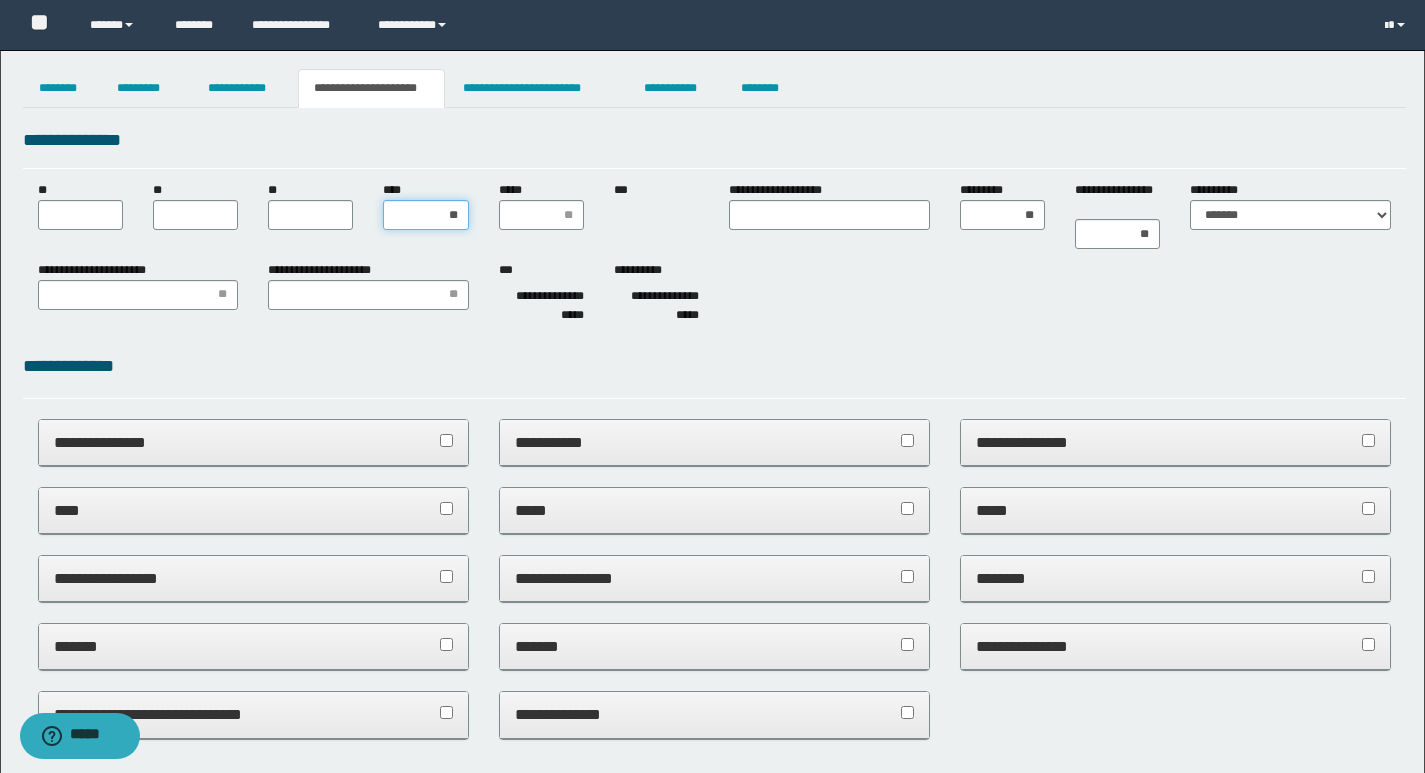 type 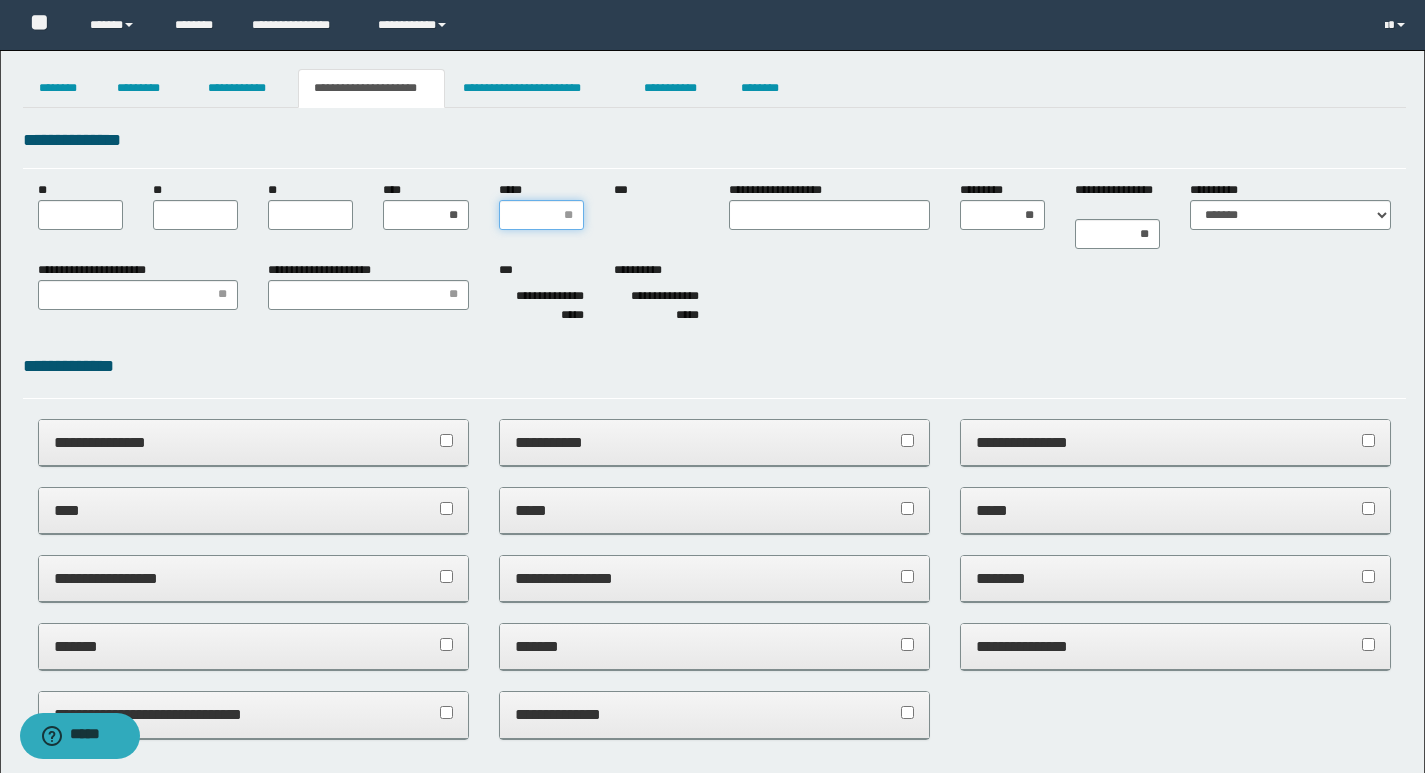 click on "*****" at bounding box center [541, 215] 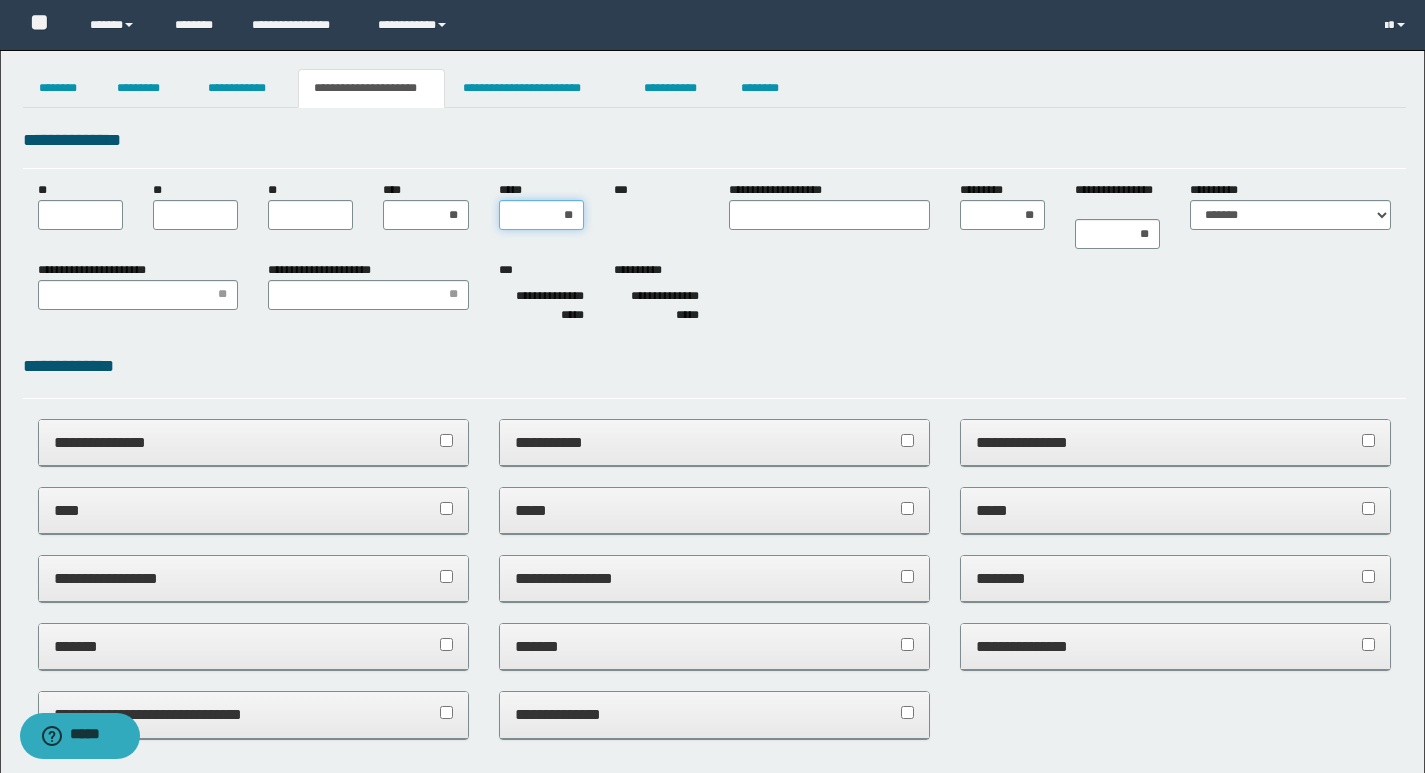 type on "***" 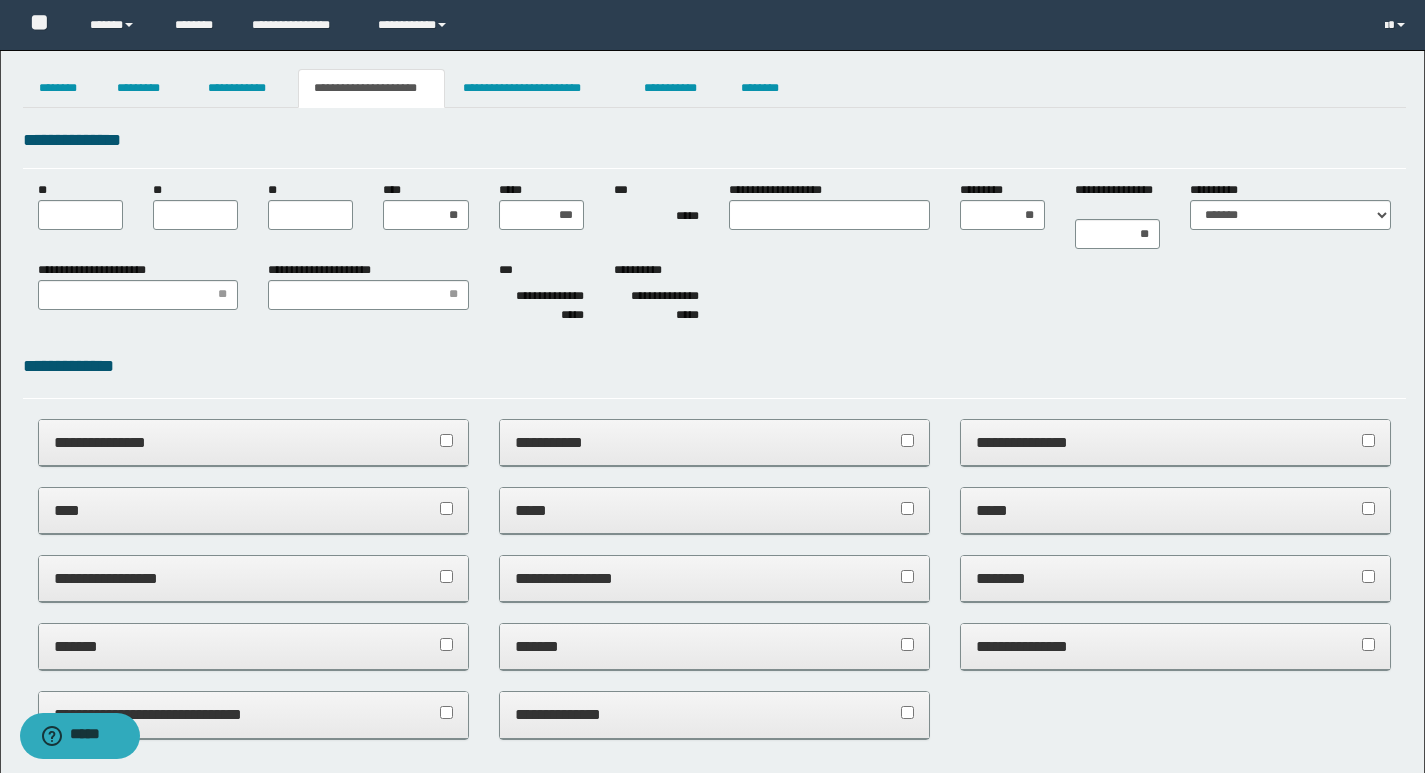 click on "**********" at bounding box center [714, 215] 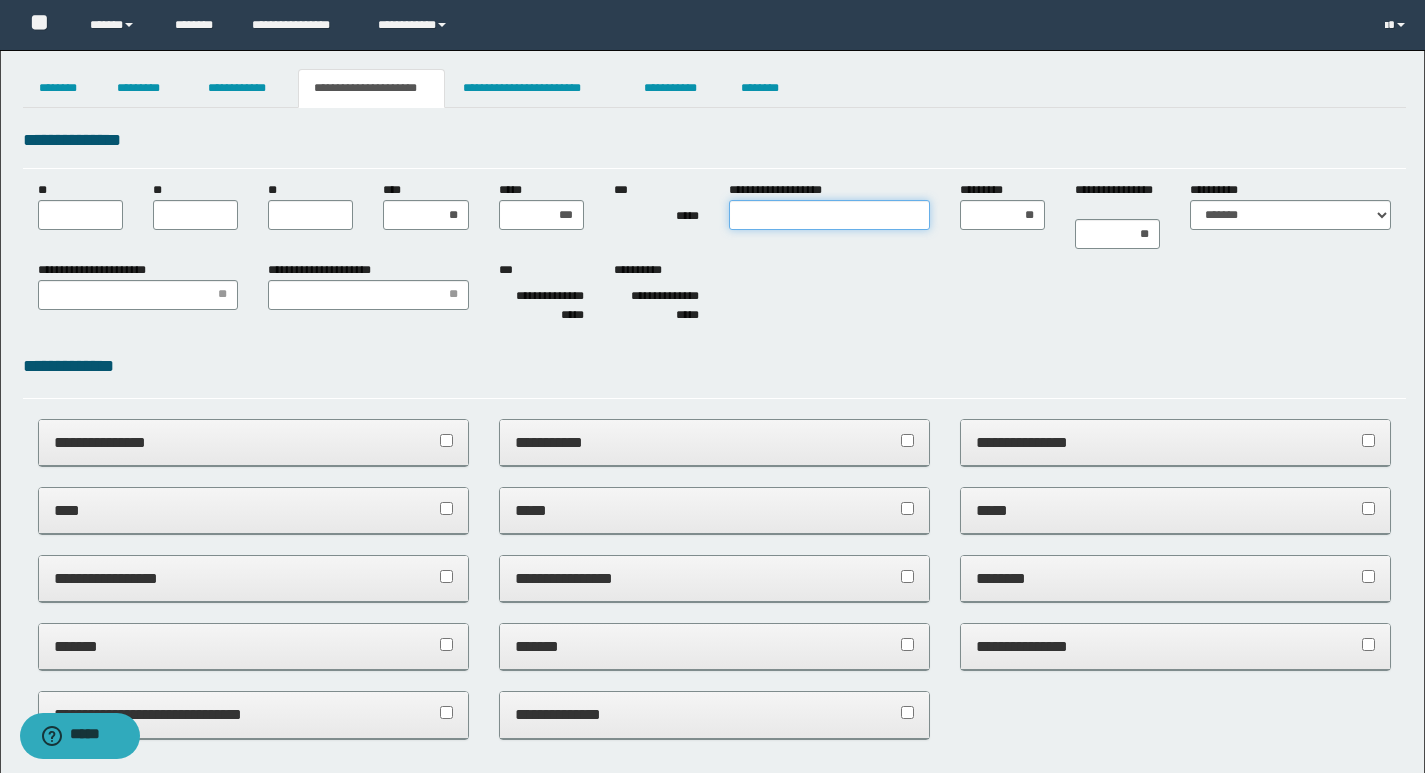 click on "**********" at bounding box center [829, 215] 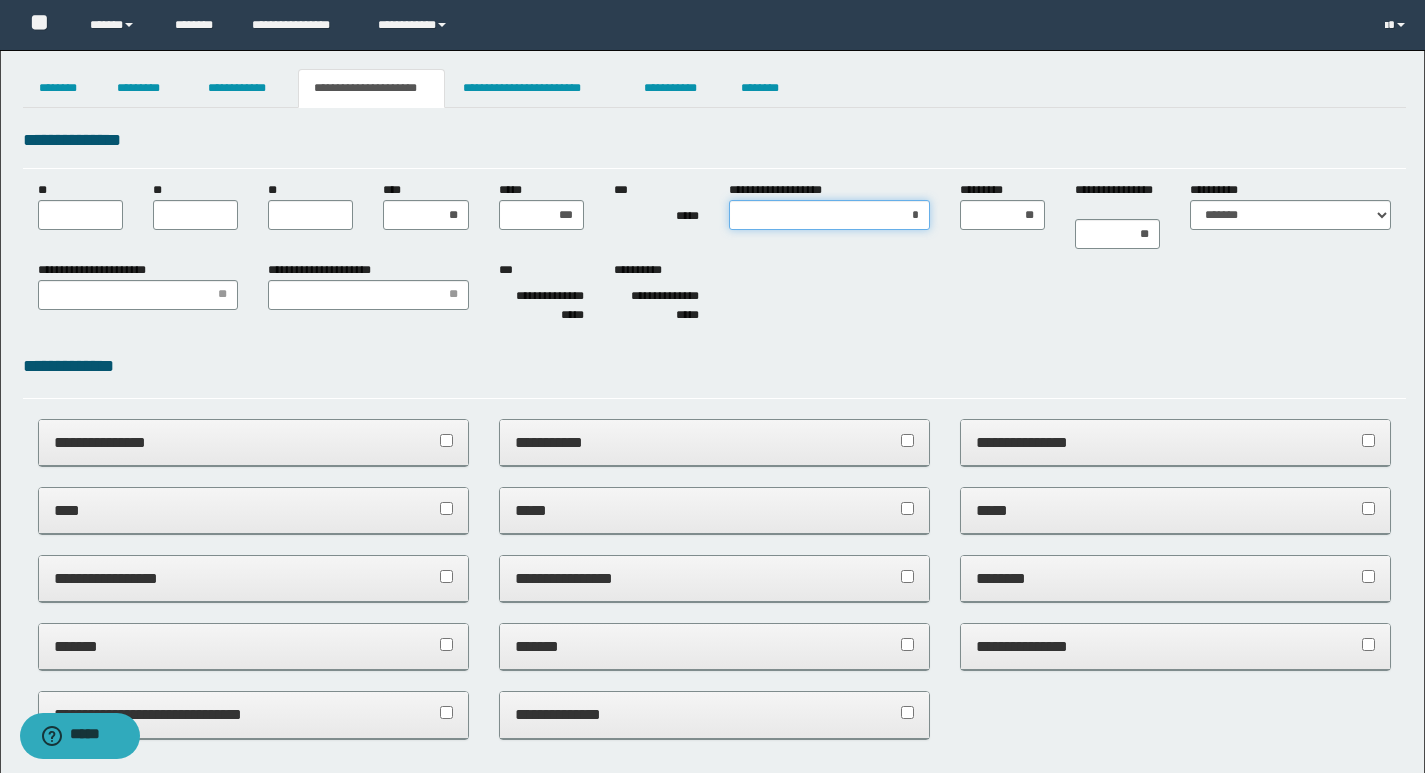 type on "**" 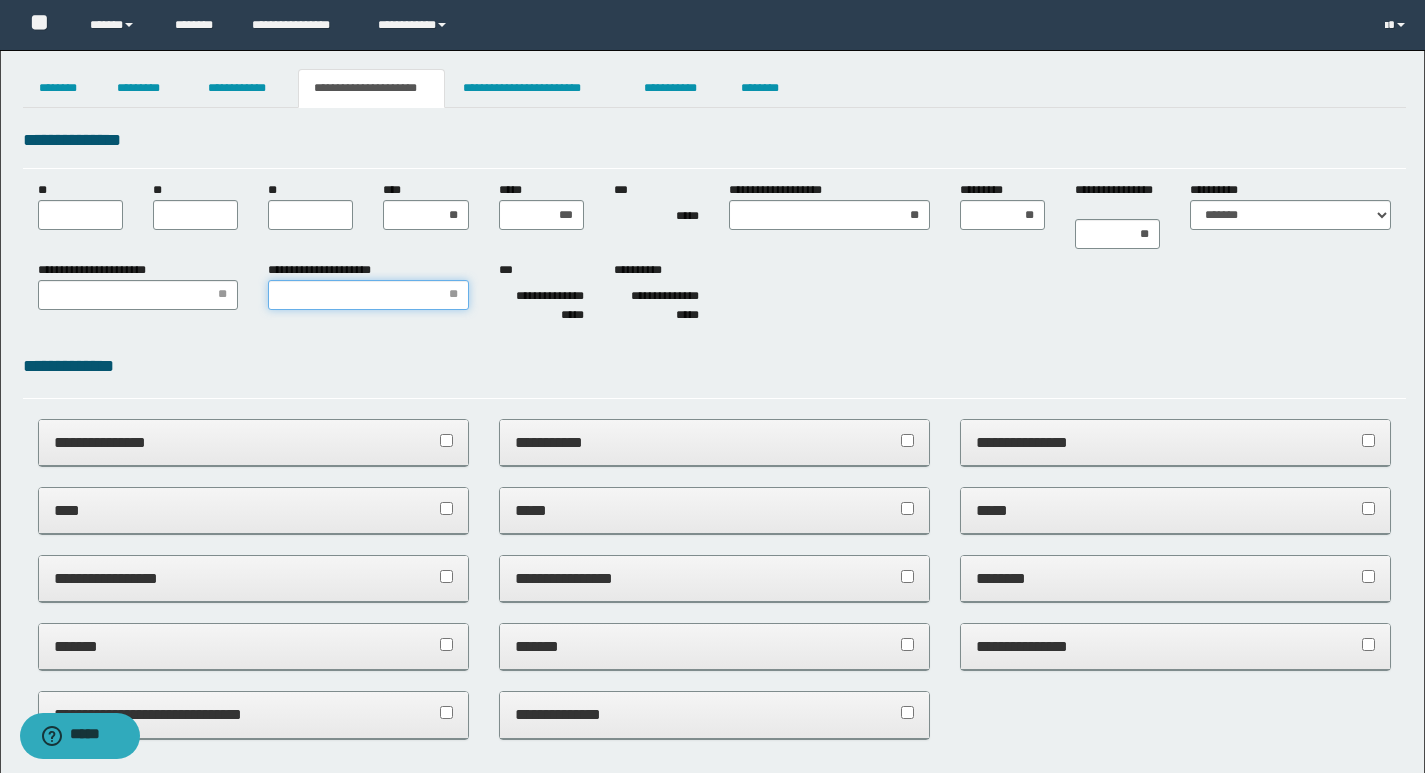 click on "**********" at bounding box center [368, 295] 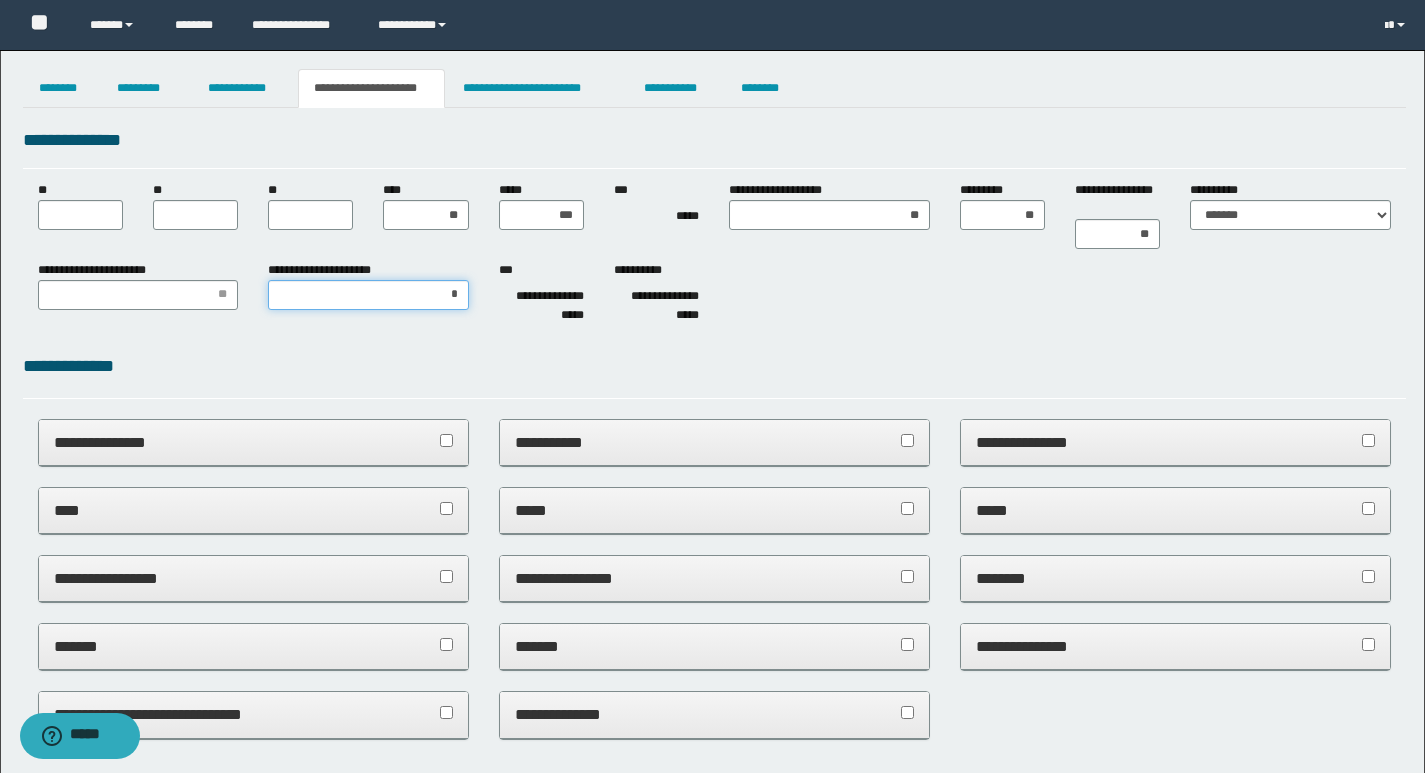 type on "**" 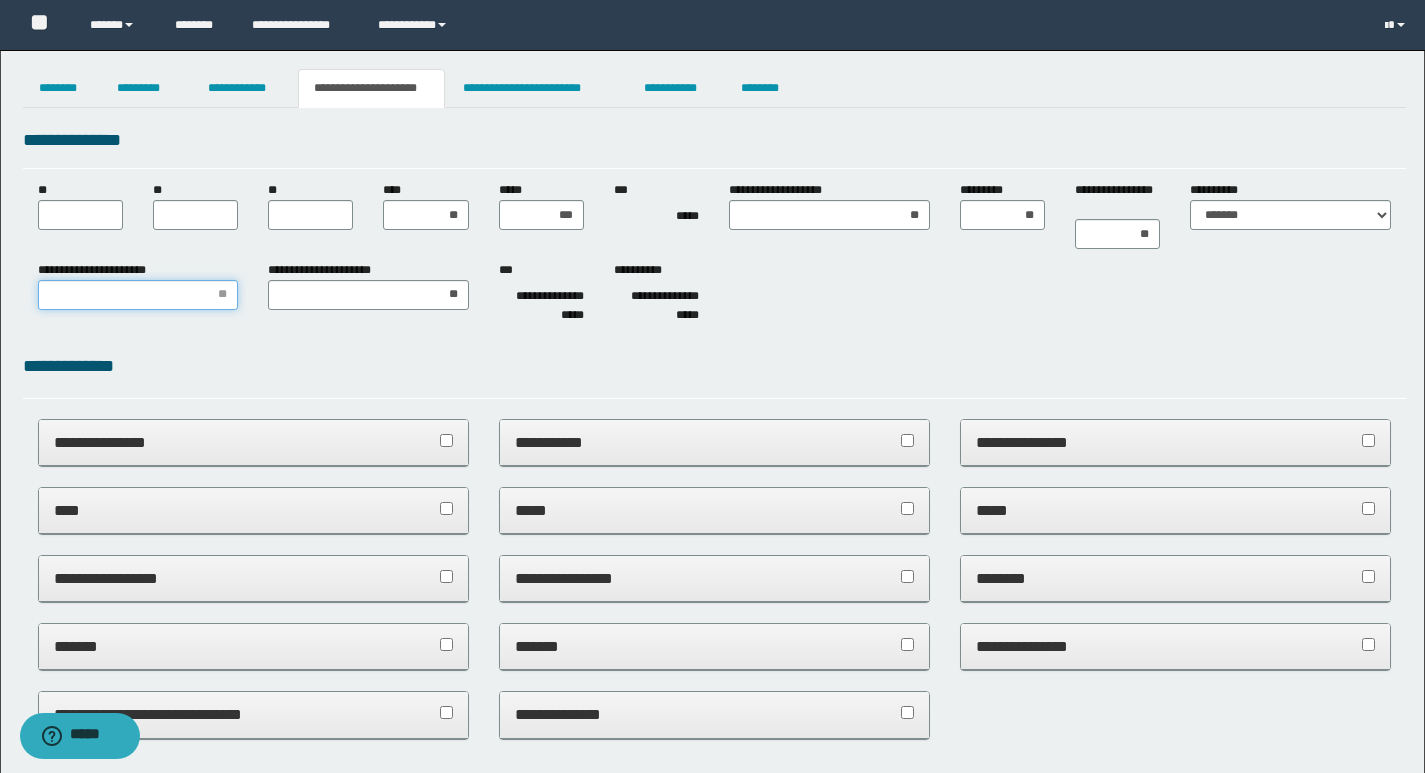 click on "**********" at bounding box center (138, 295) 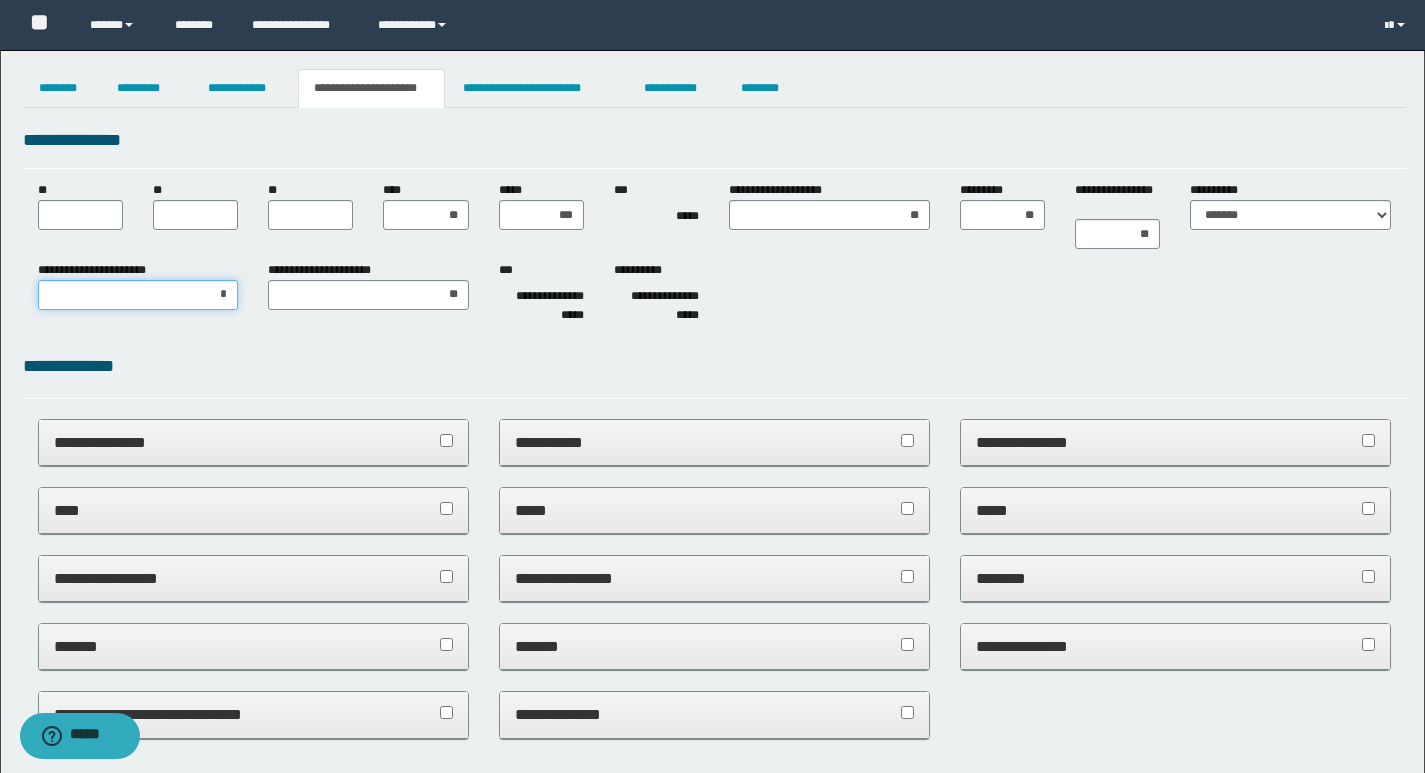 type on "**" 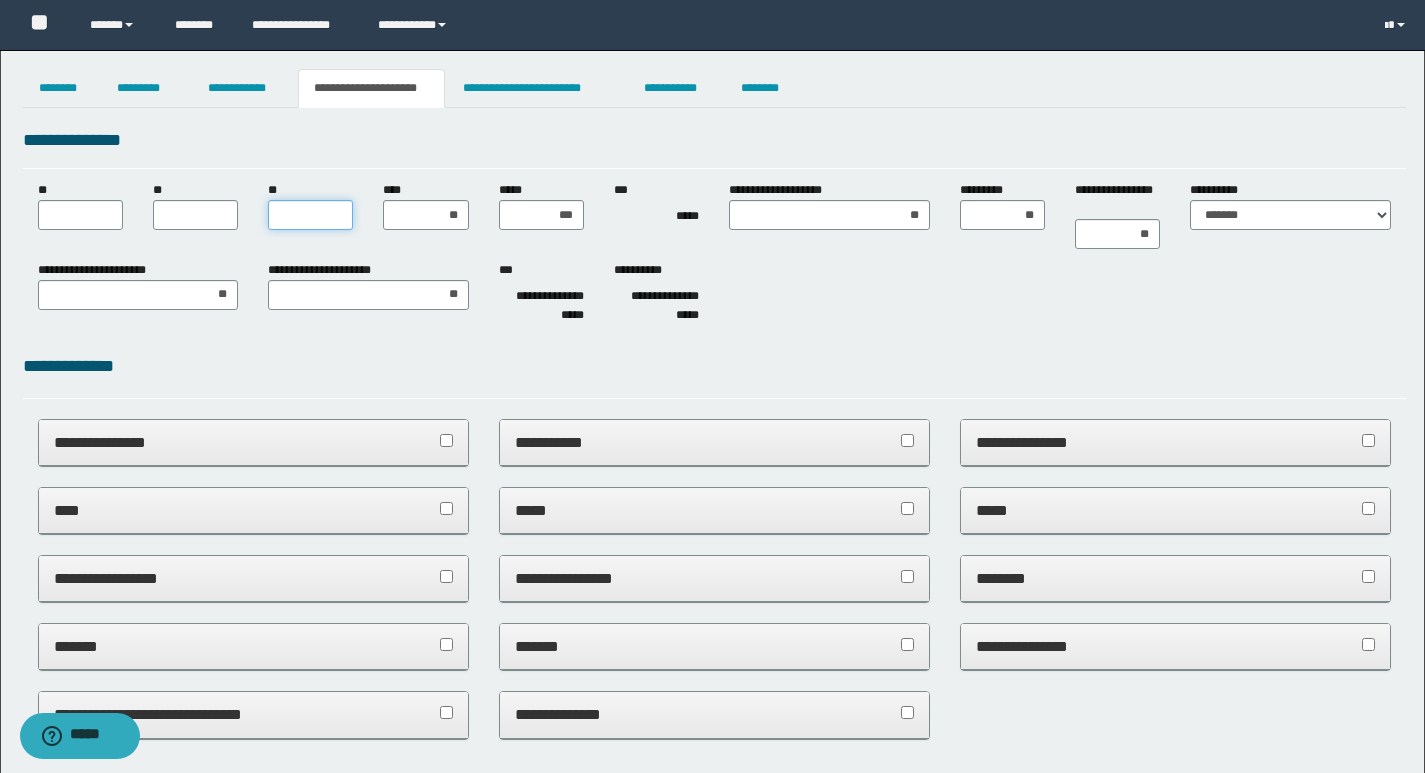 click on "**" at bounding box center [310, 215] 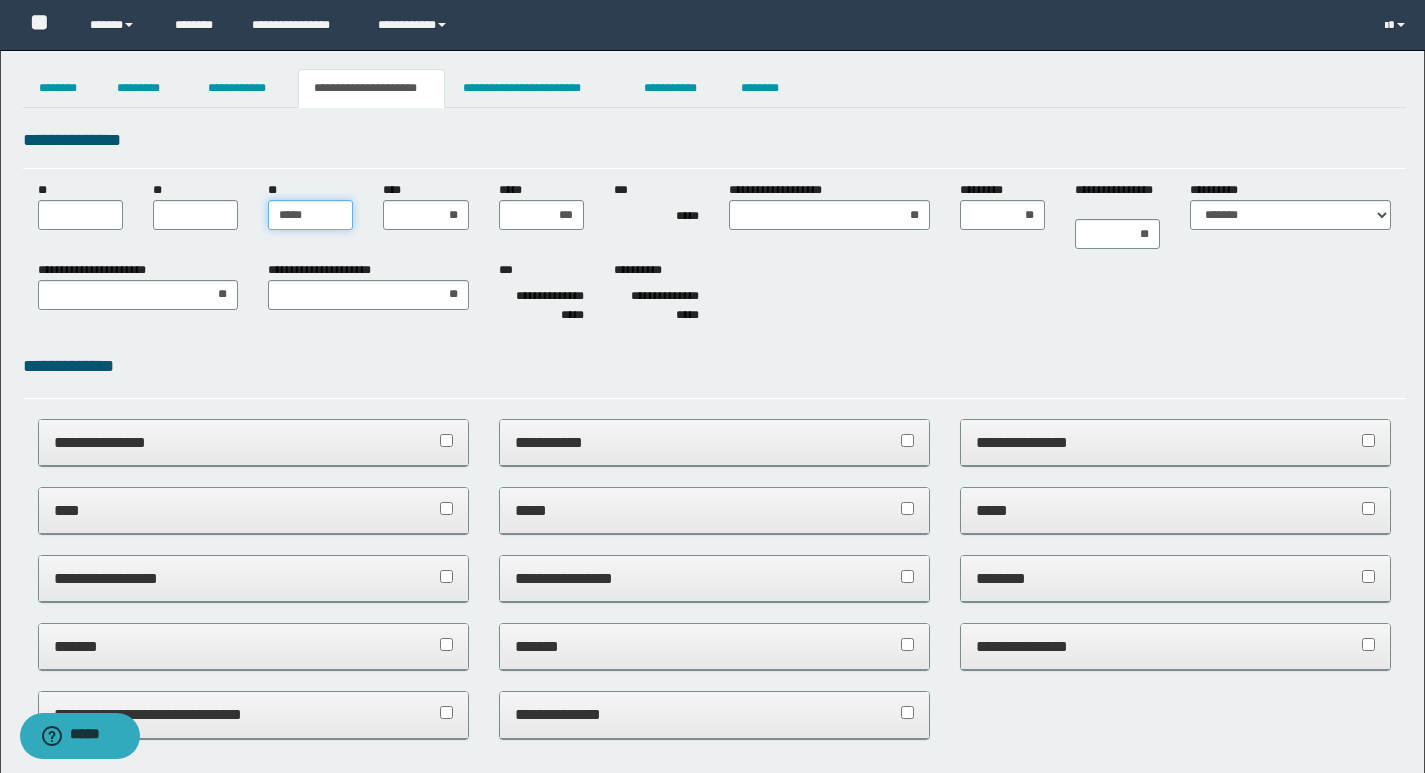 type on "******" 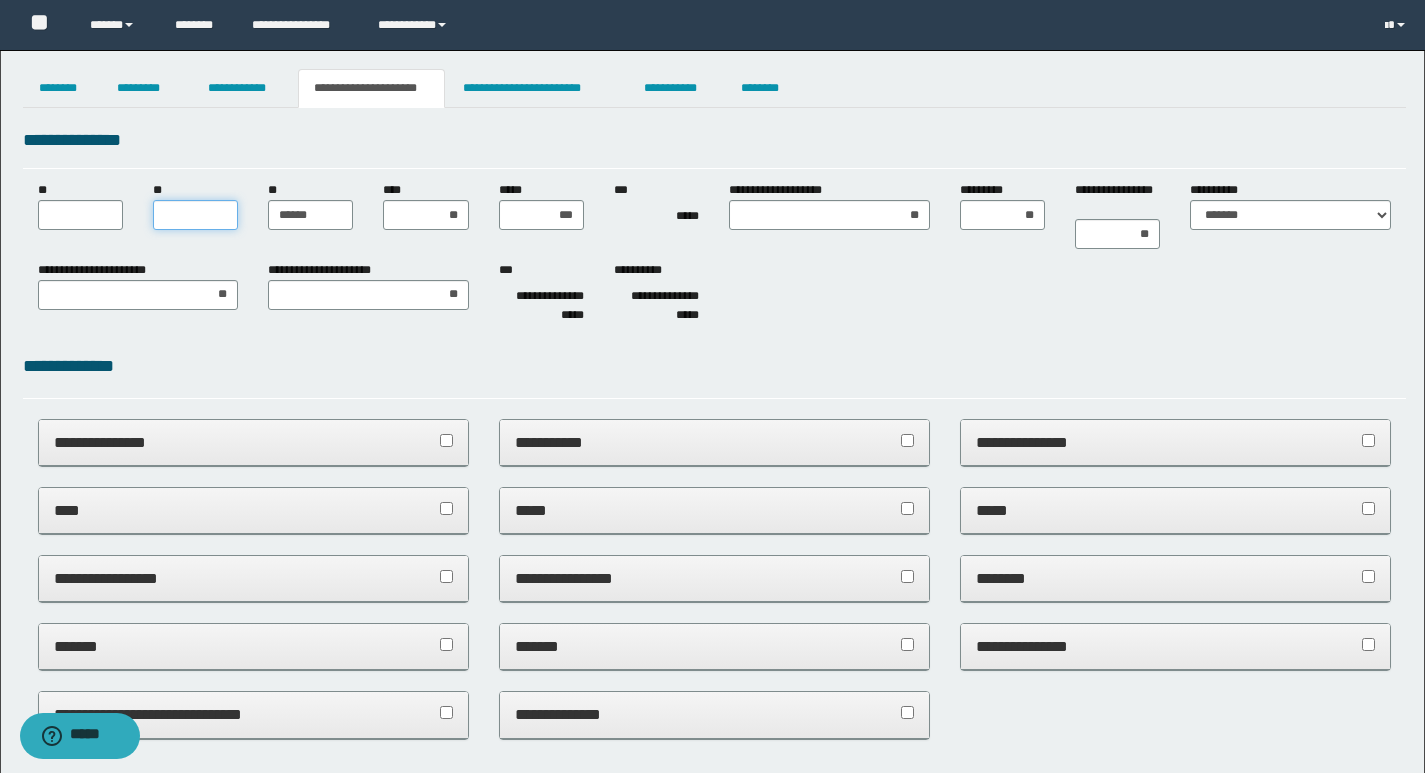 click on "**" at bounding box center [195, 215] 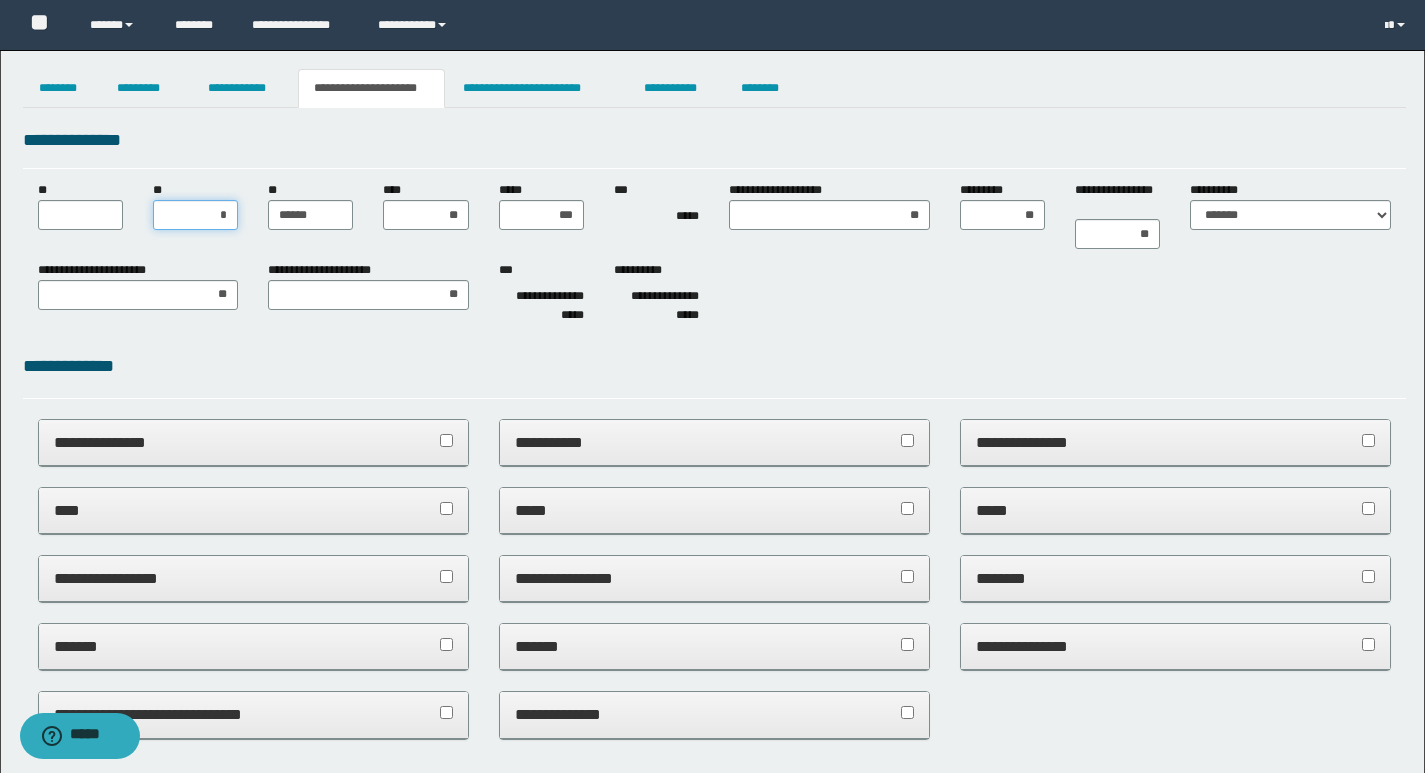 type on "**" 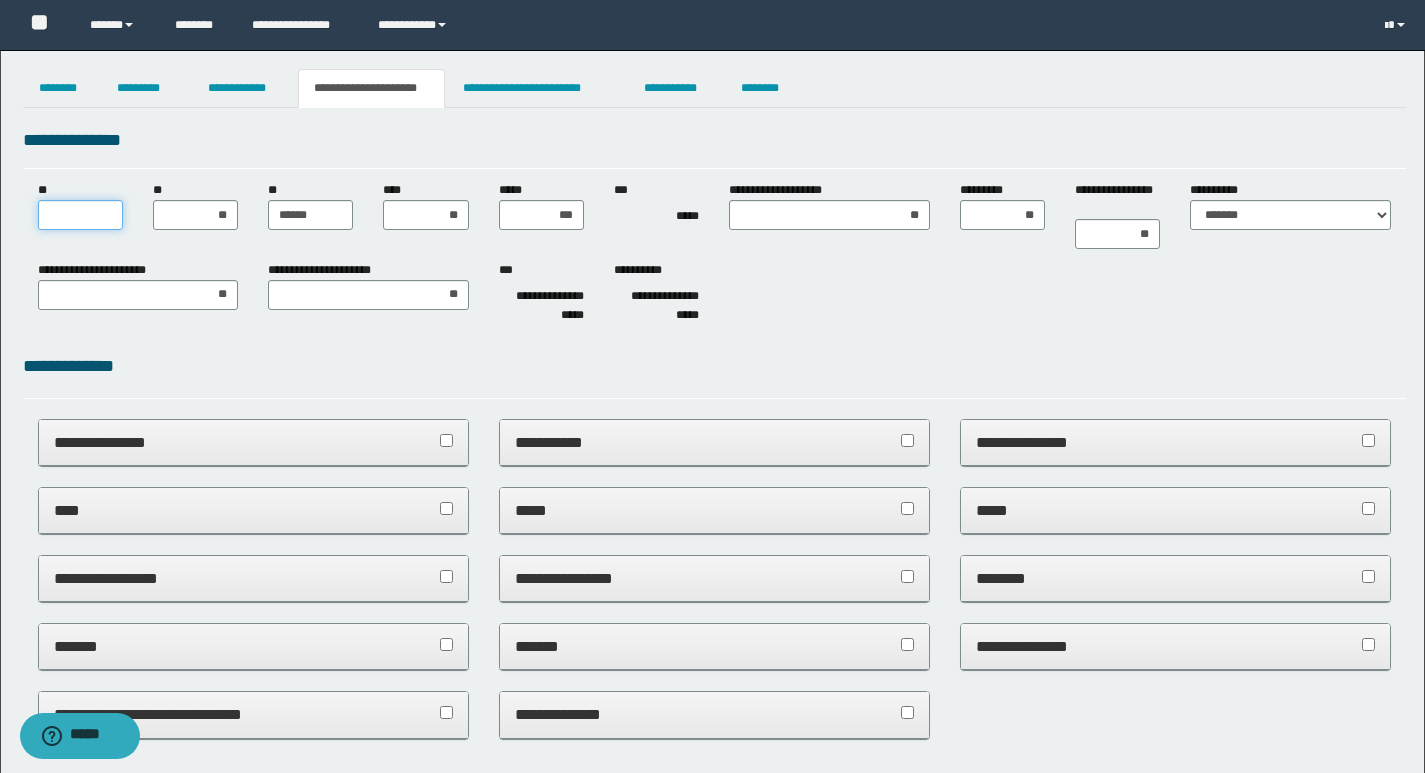 click on "**" at bounding box center [80, 215] 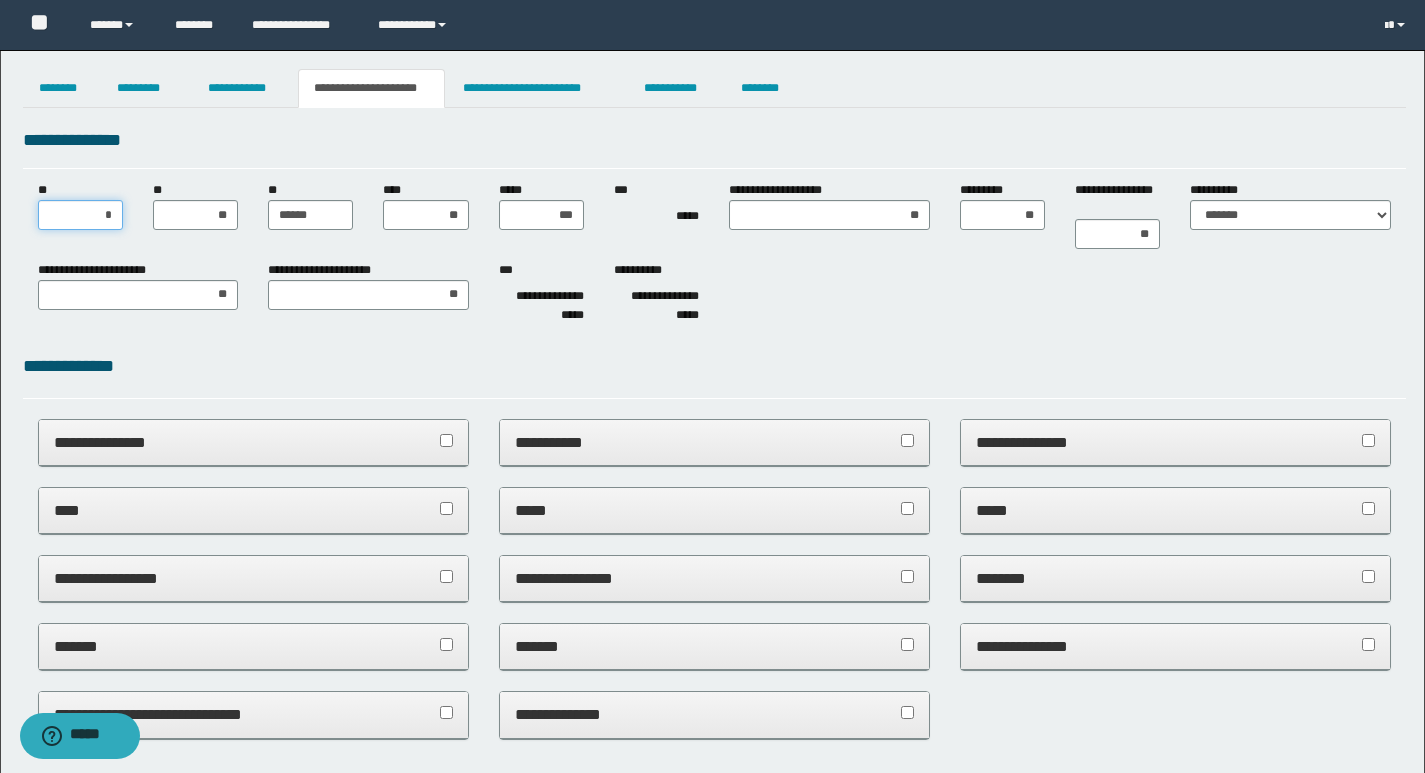 type on "**" 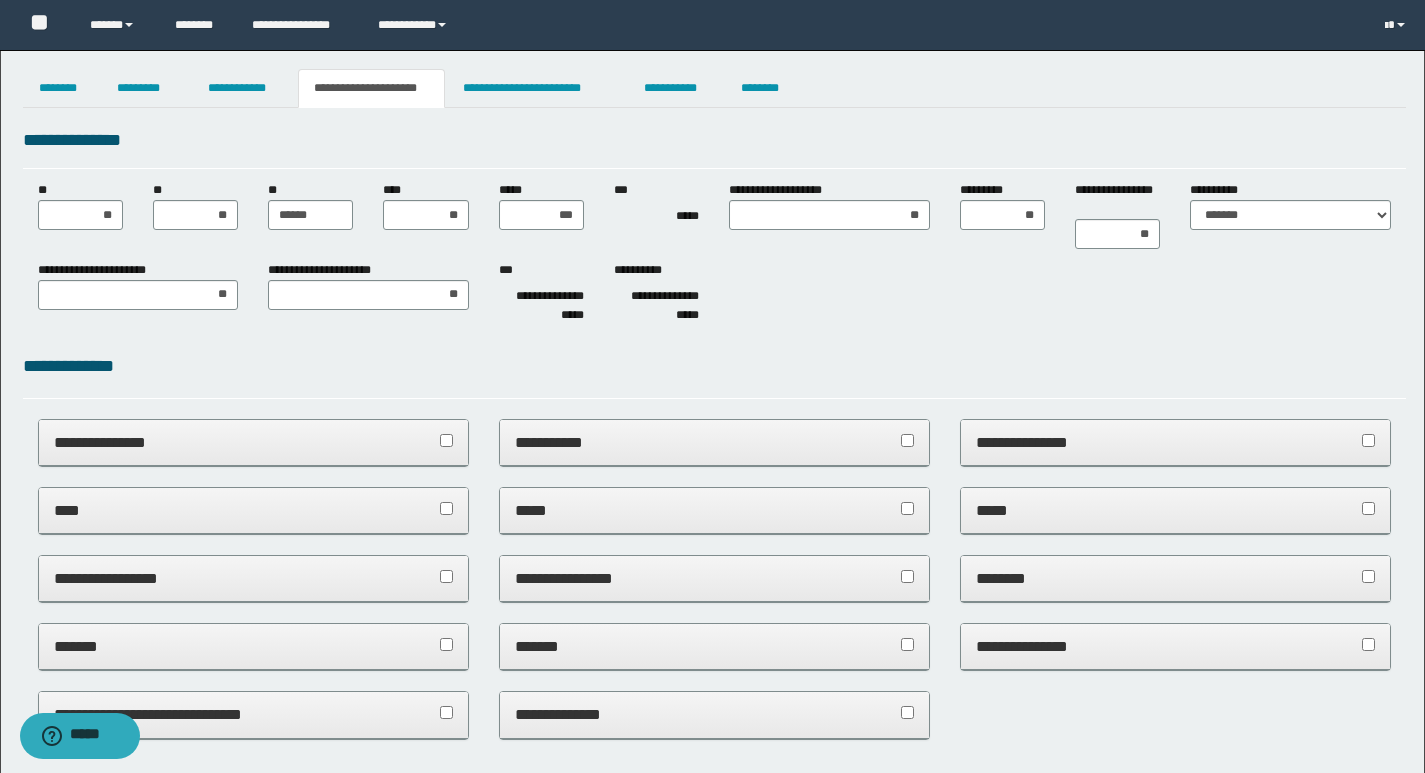 click on "**********" at bounding box center (714, 714) 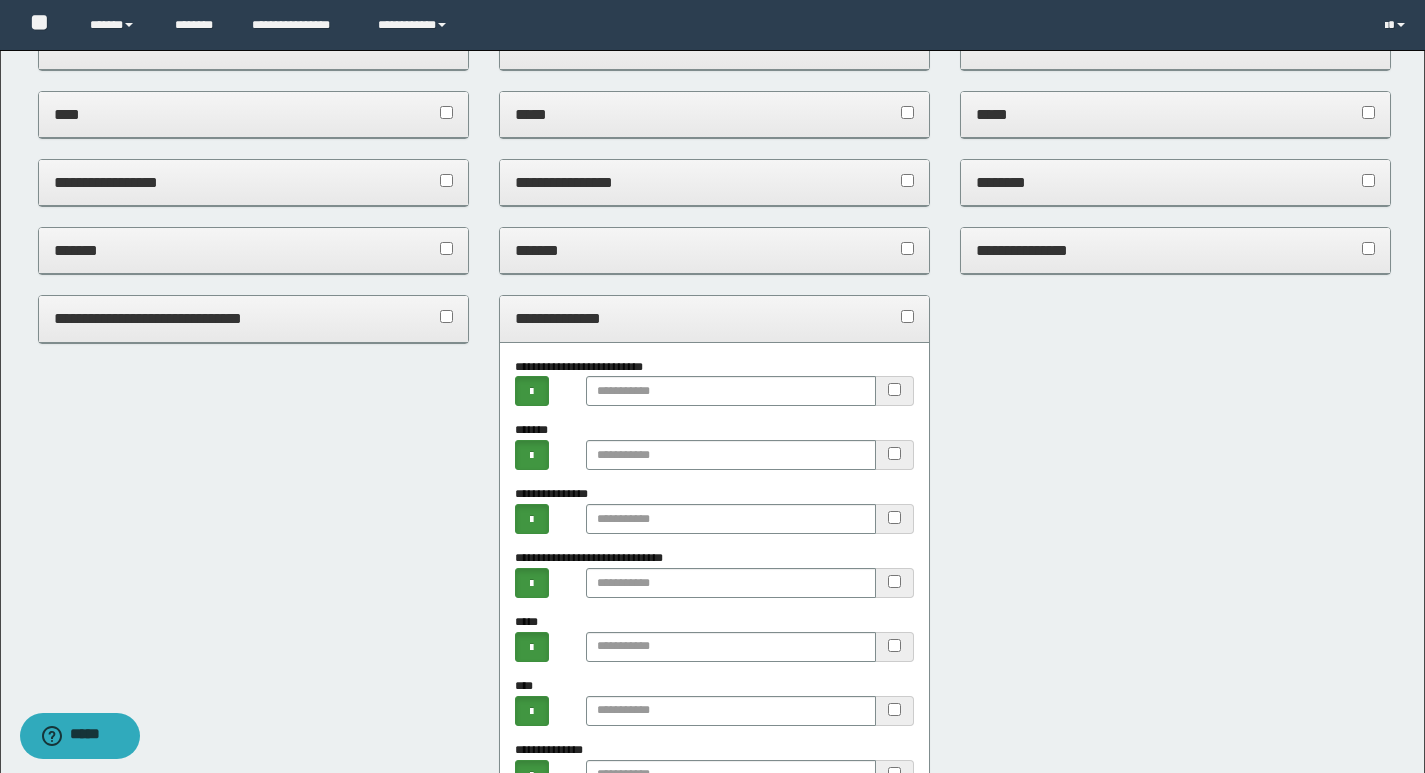 scroll, scrollTop: 400, scrollLeft: 0, axis: vertical 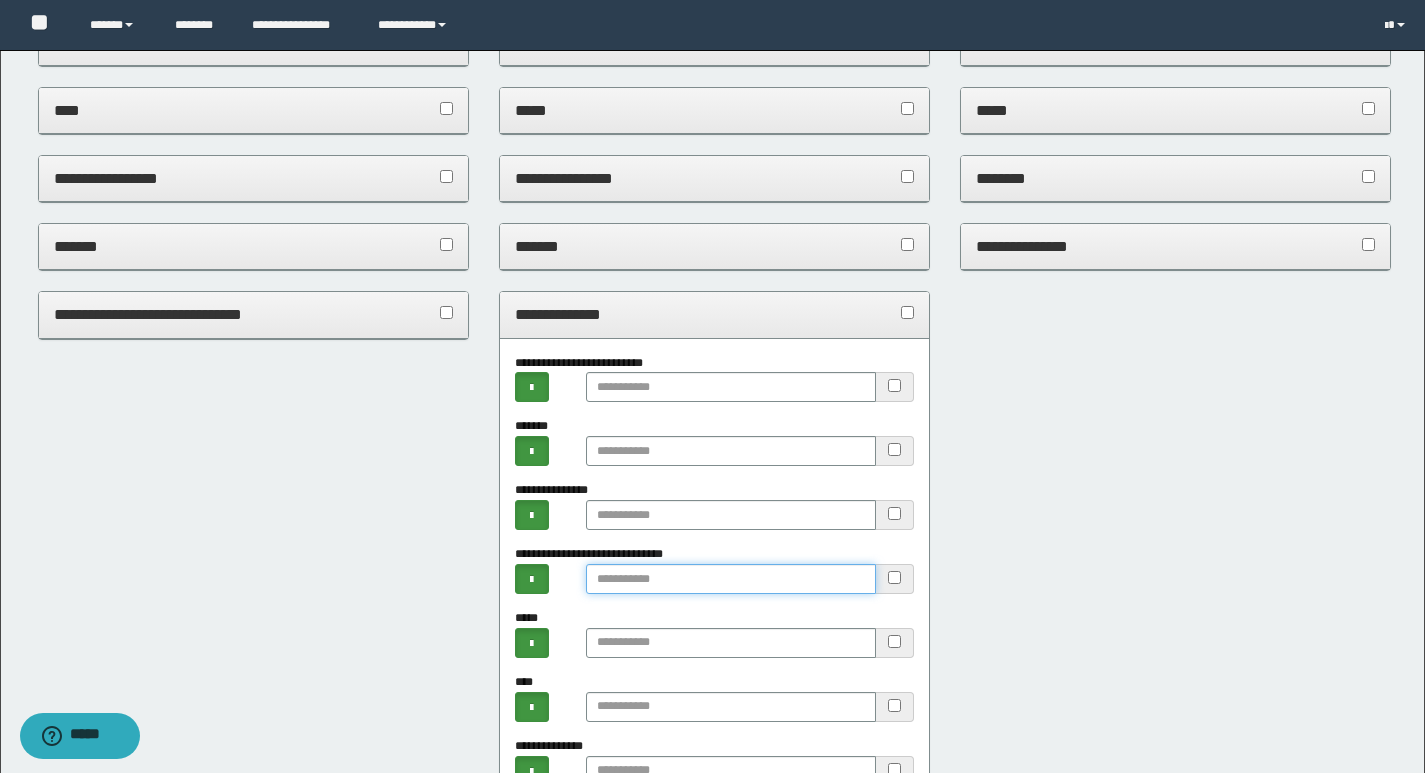 click at bounding box center (731, 579) 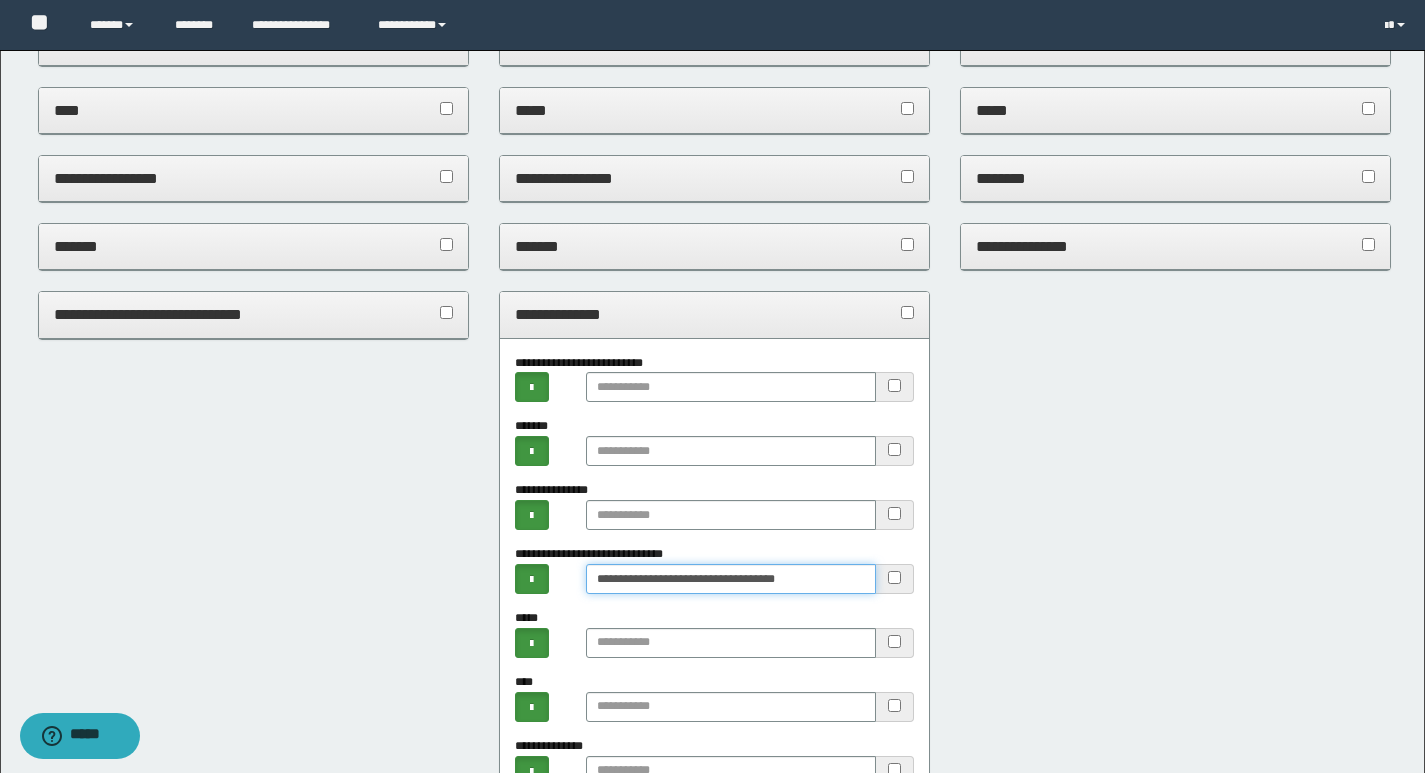 type on "**********" 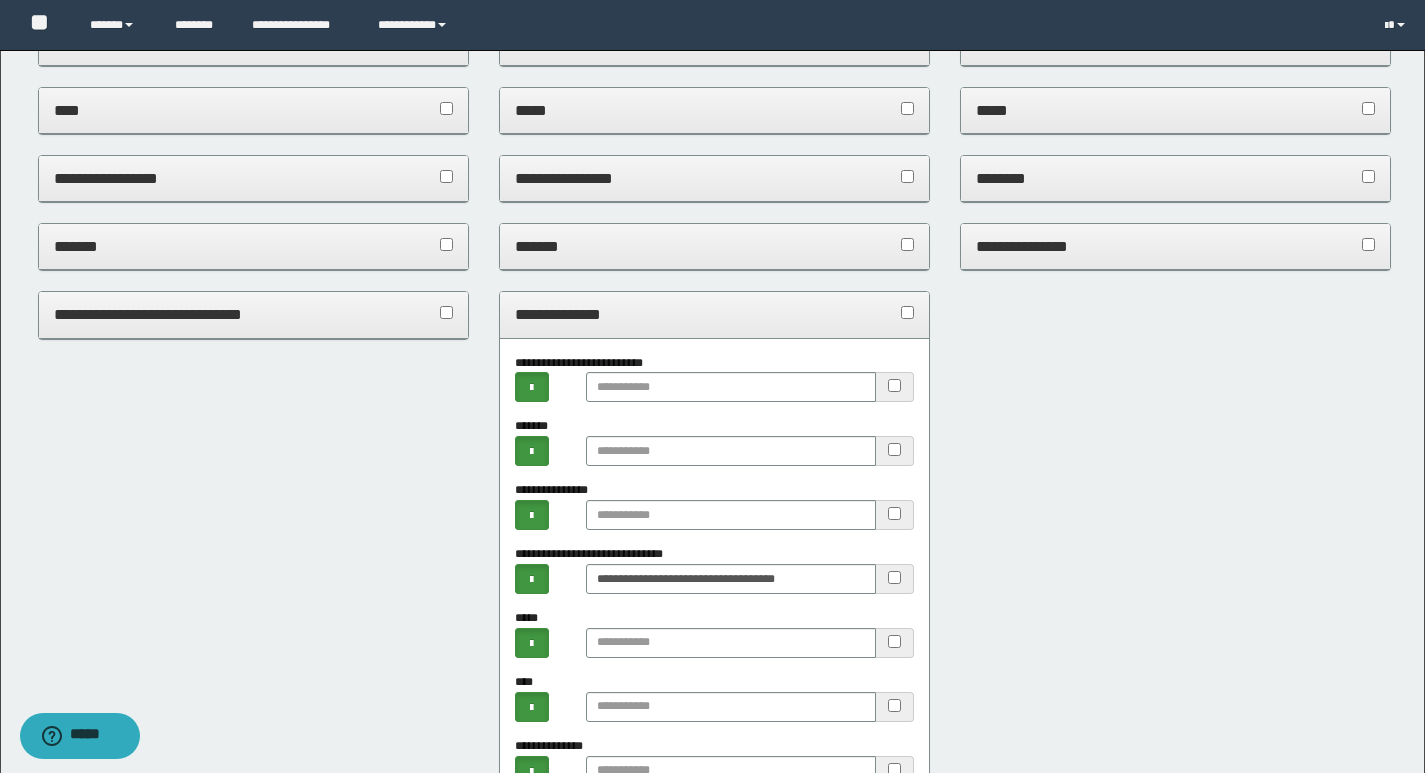 drag, startPoint x: 570, startPoint y: 147, endPoint x: 561, endPoint y: 102, distance: 45.891174 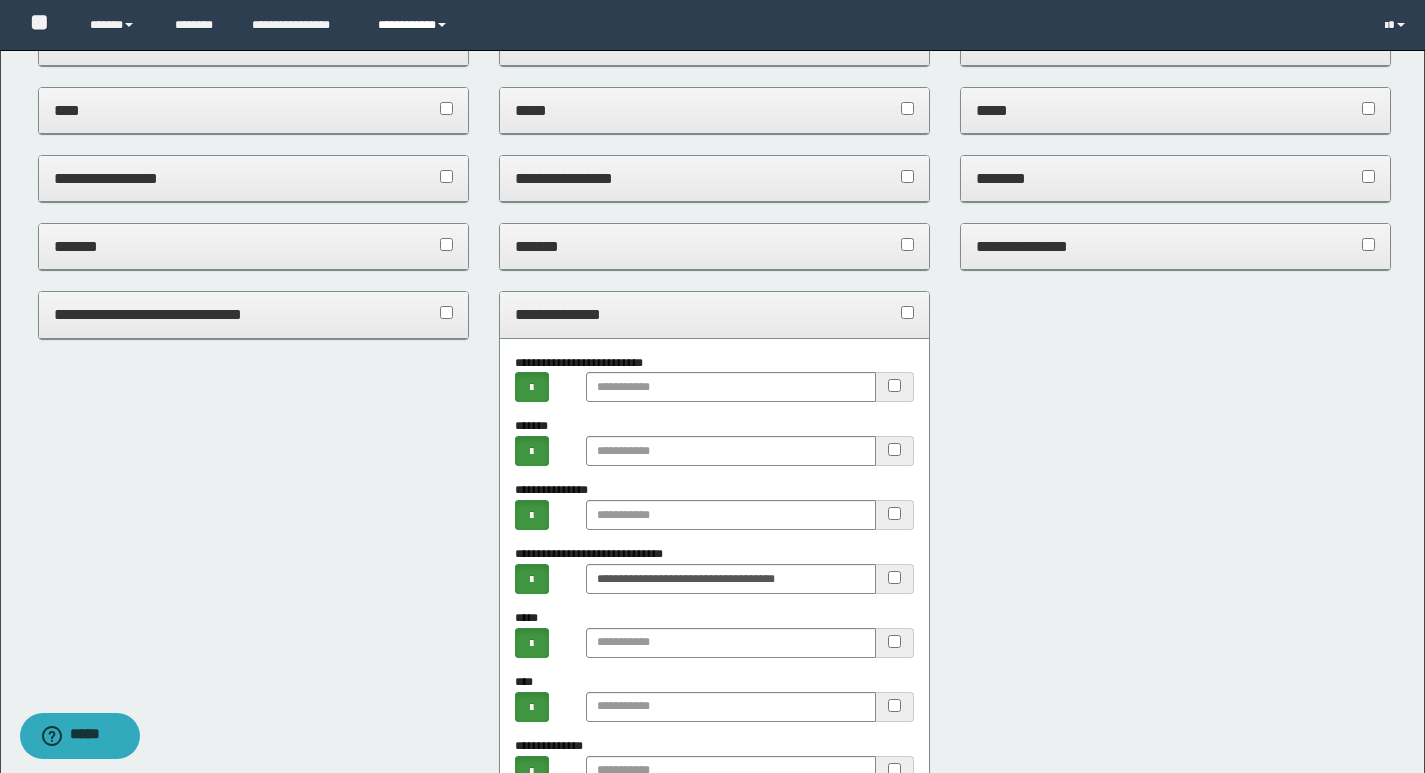drag, startPoint x: 561, startPoint y: 102, endPoint x: 379, endPoint y: 12, distance: 203.03694 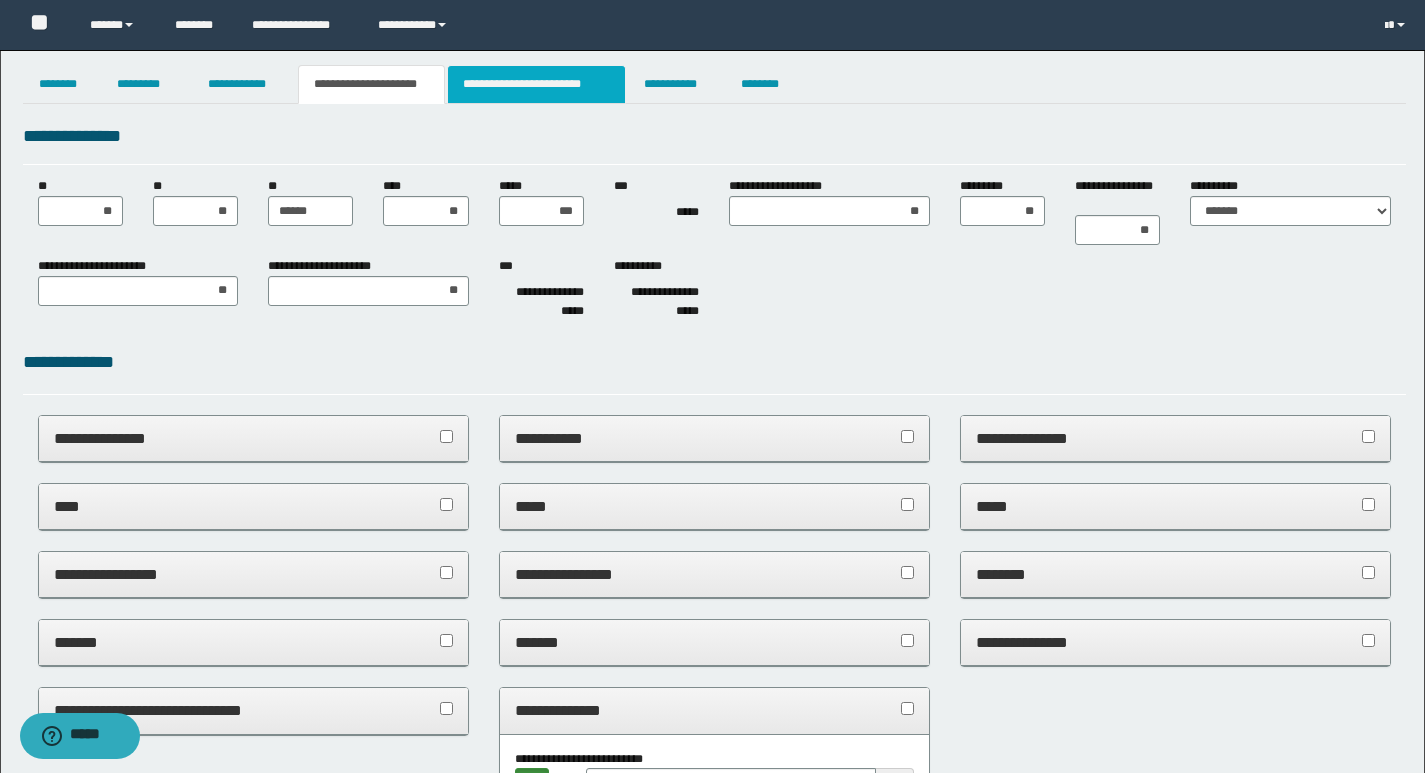 scroll, scrollTop: 0, scrollLeft: 0, axis: both 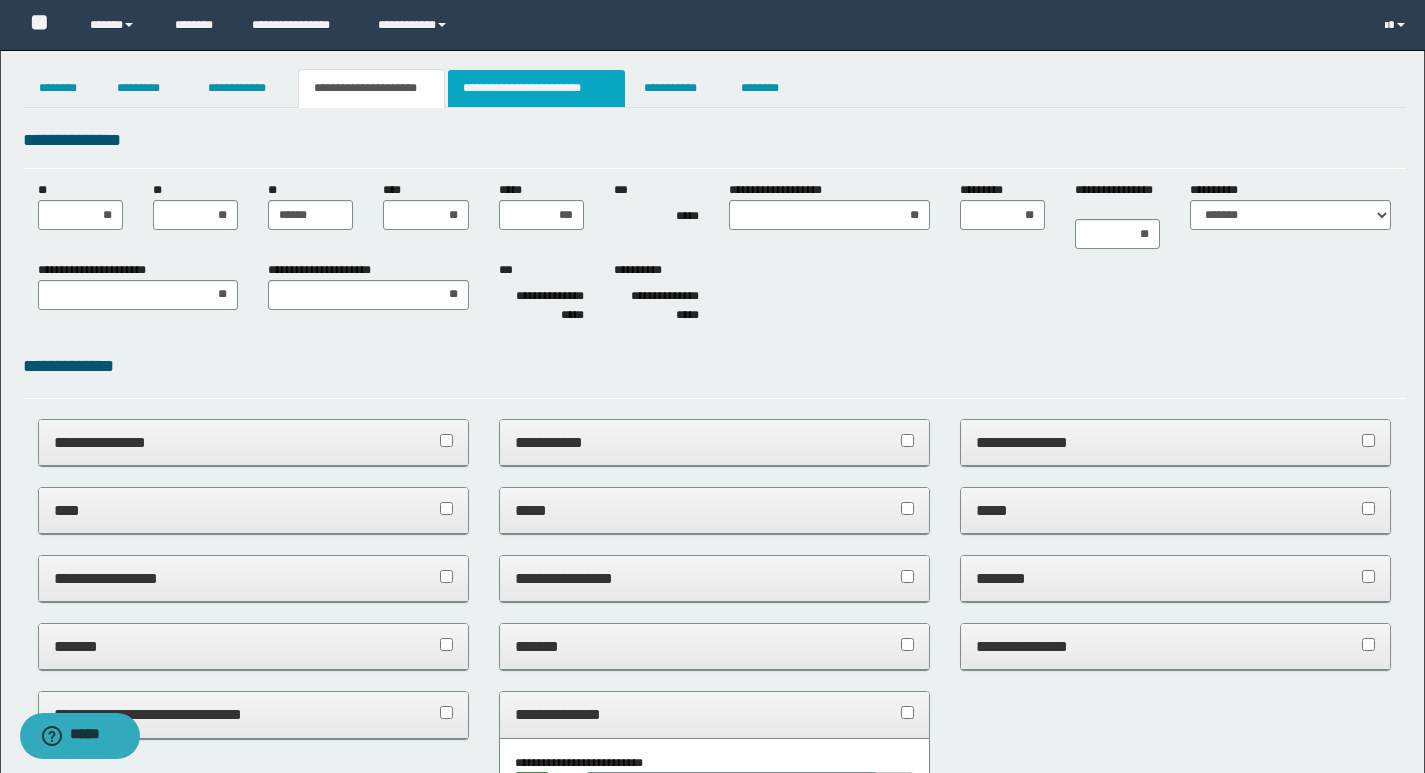 click on "**********" at bounding box center [537, 88] 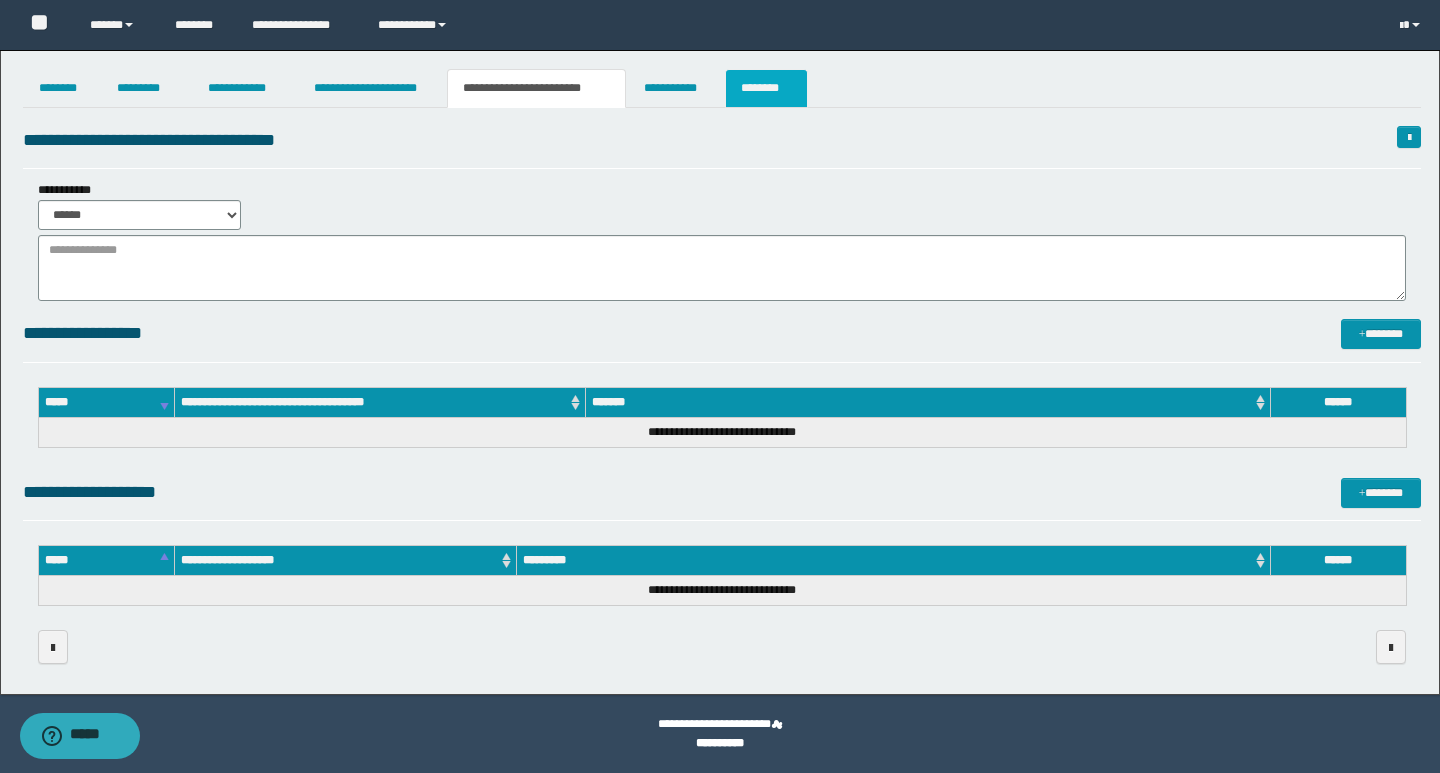 click on "********" at bounding box center (766, 88) 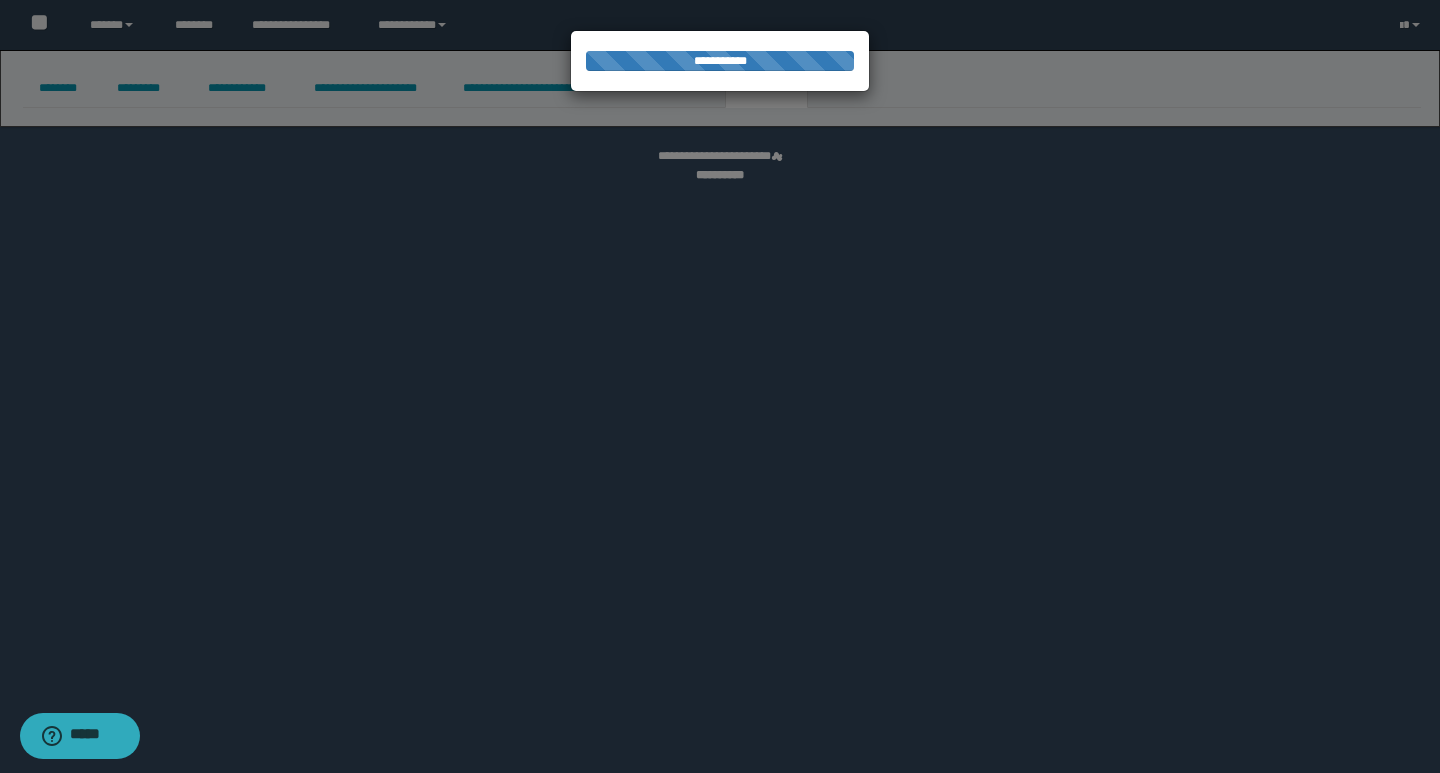 click at bounding box center [720, 386] 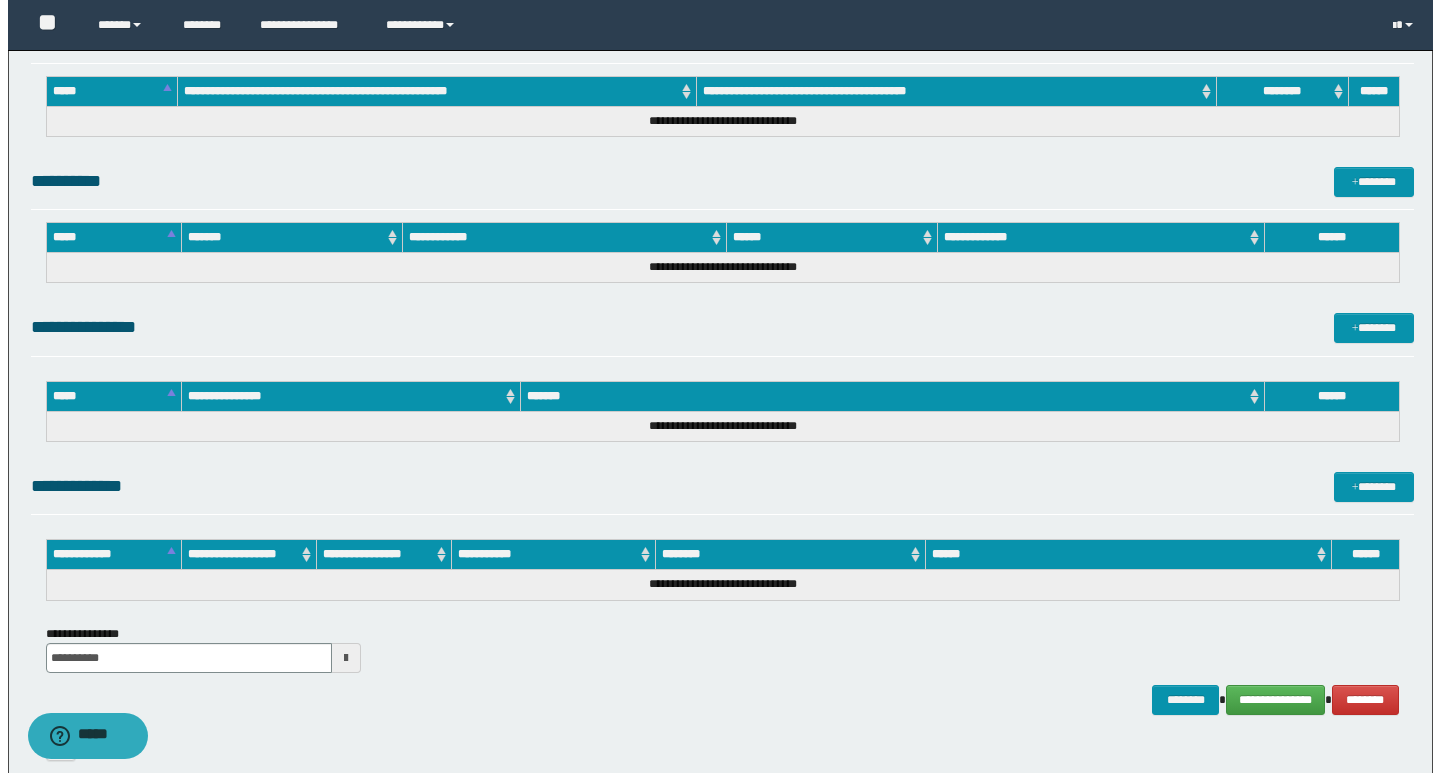 scroll, scrollTop: 874, scrollLeft: 0, axis: vertical 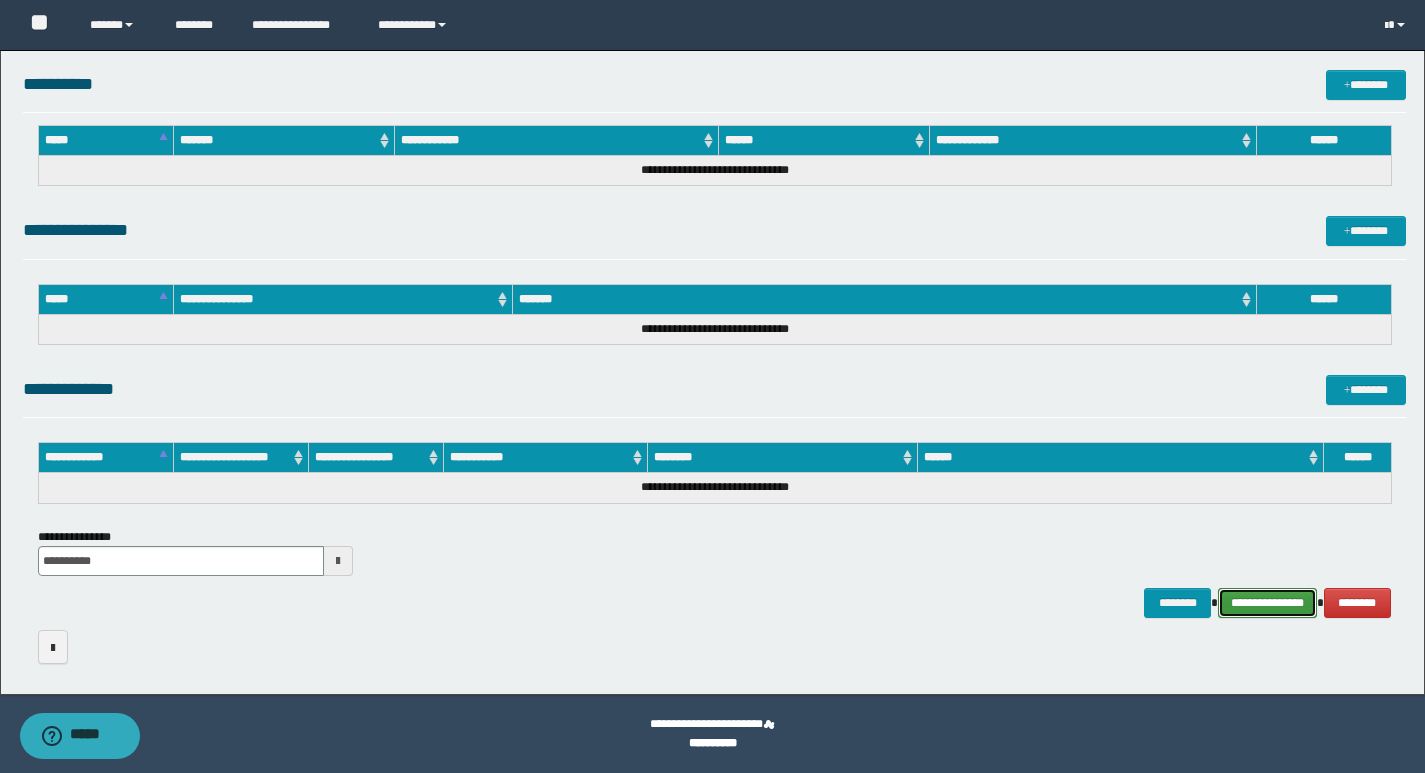click on "**********" at bounding box center [1267, 603] 